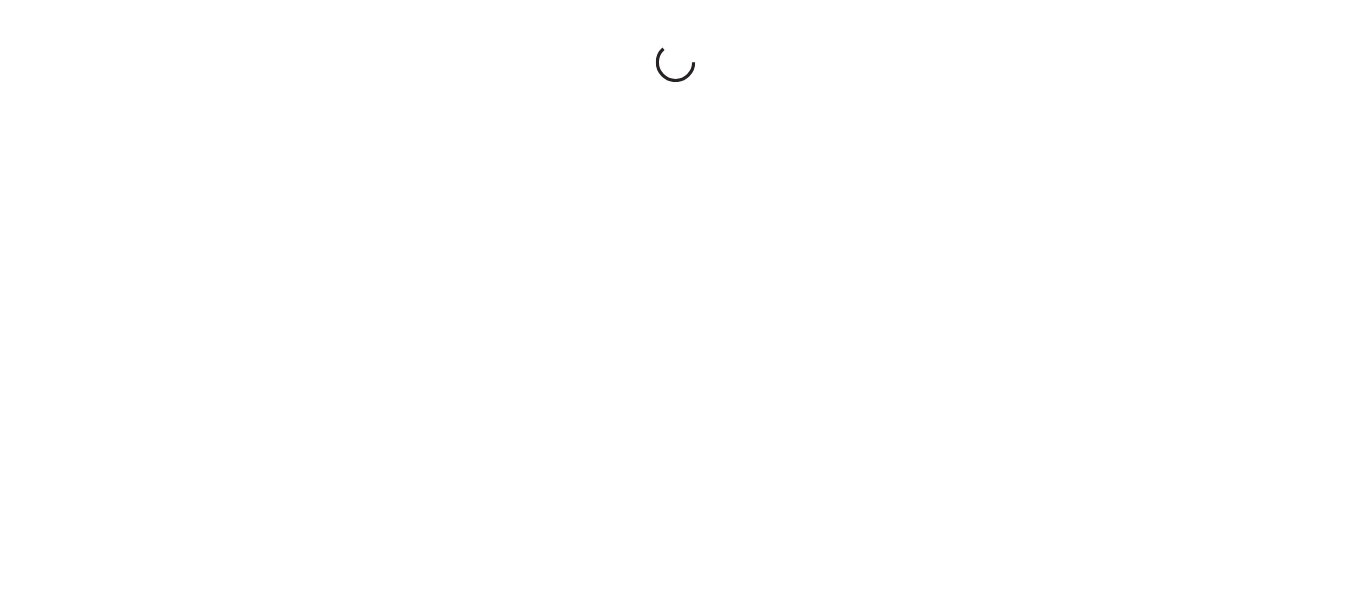 scroll, scrollTop: 0, scrollLeft: 0, axis: both 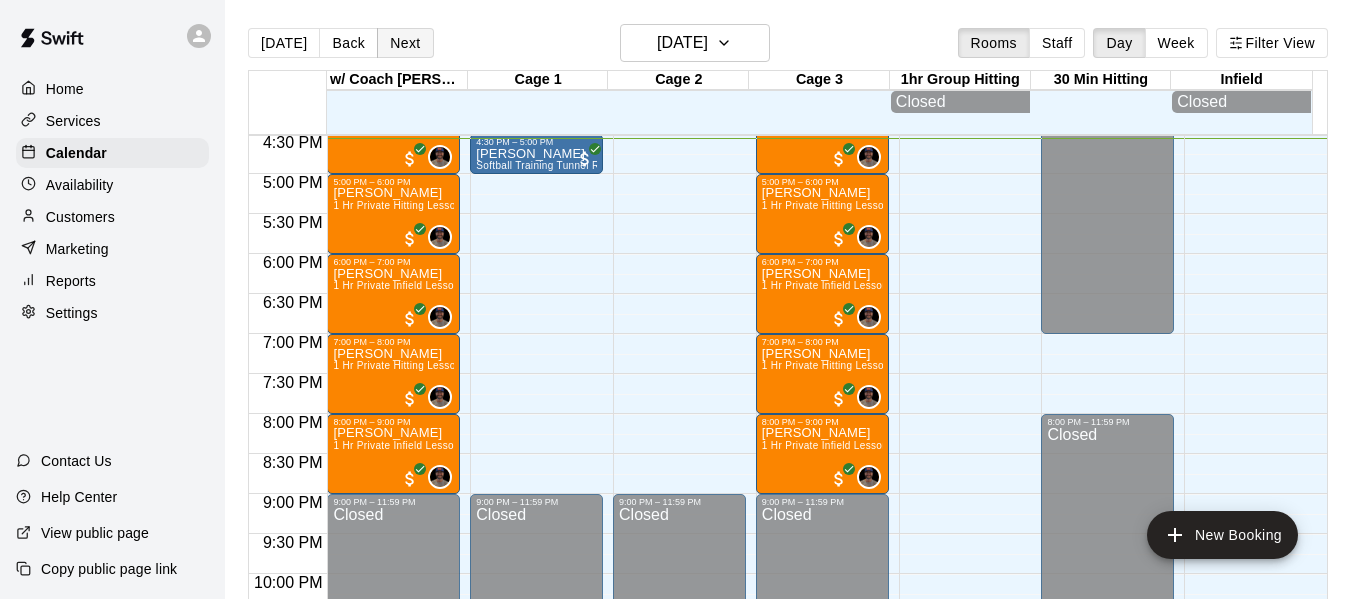 click on "Next" at bounding box center [405, 43] 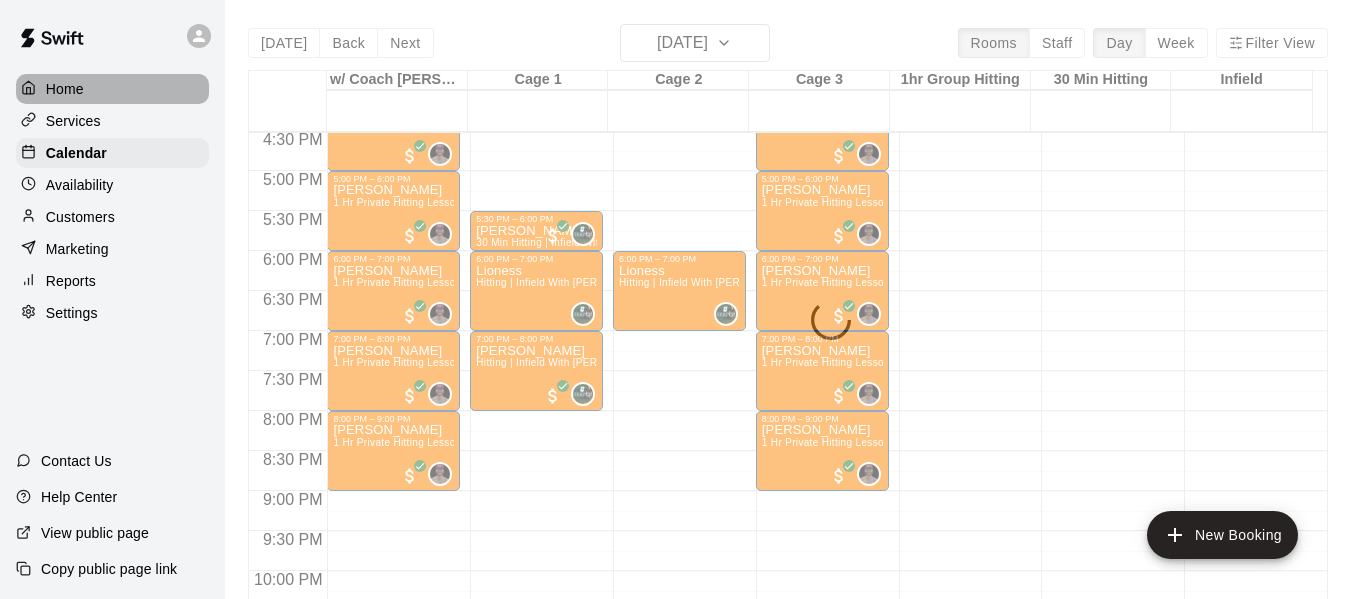 click on "Home" at bounding box center (112, 89) 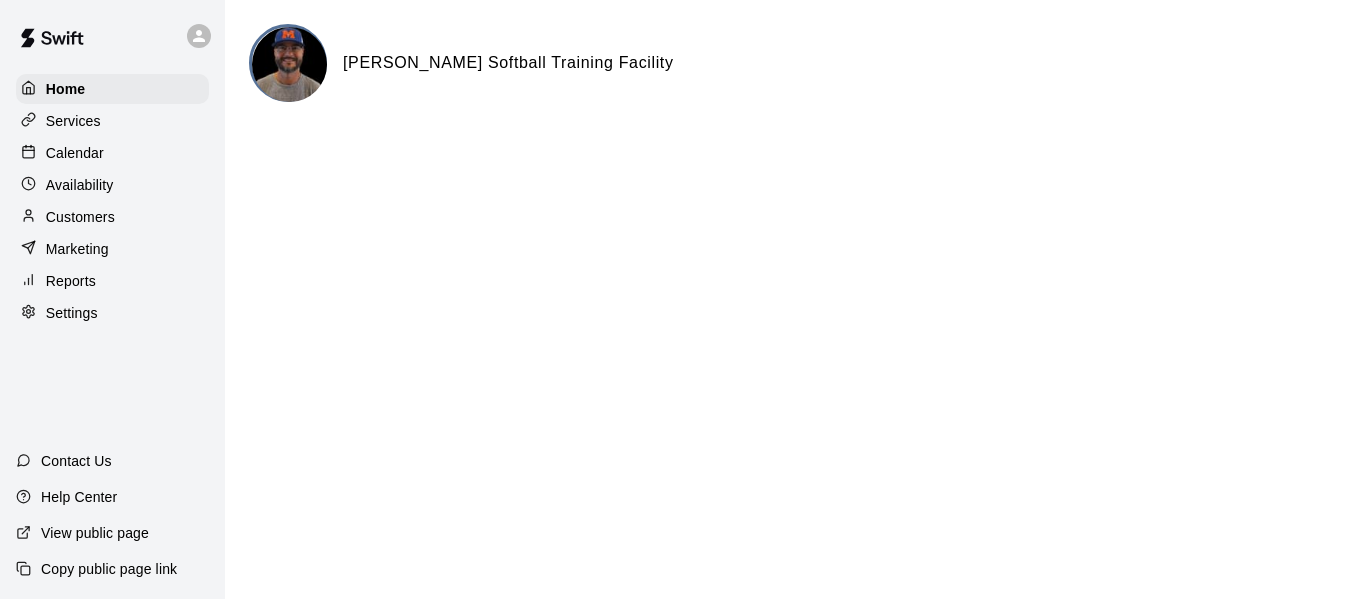 click on "Calendar" at bounding box center [75, 153] 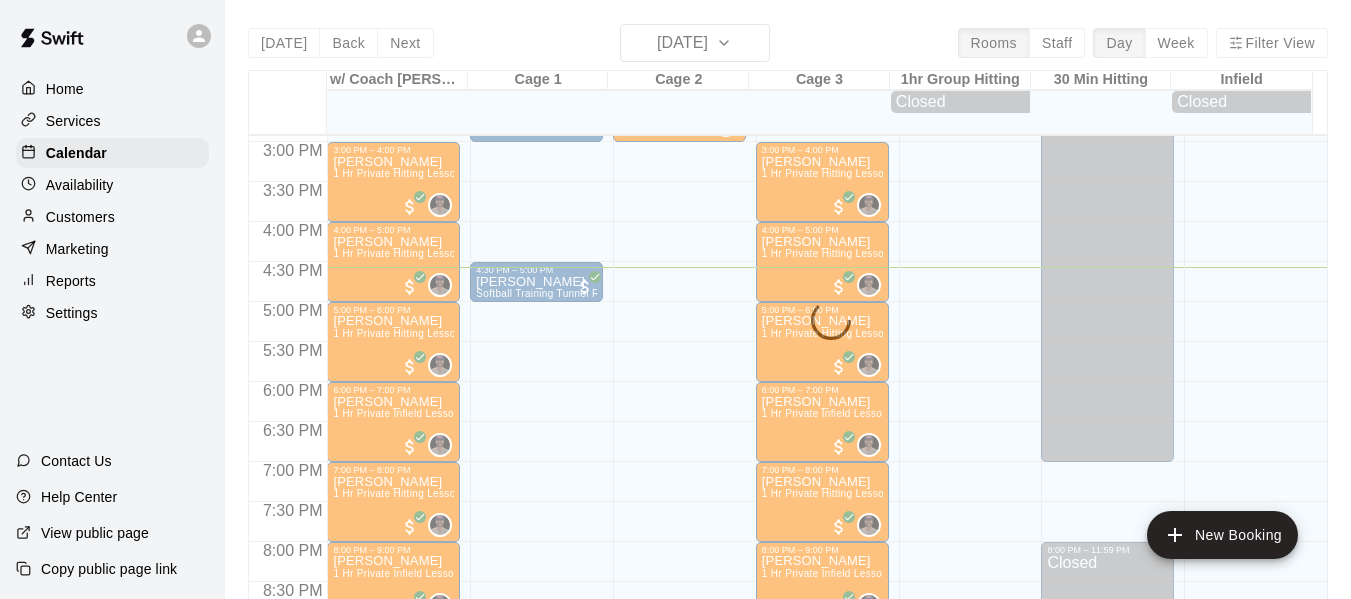 scroll, scrollTop: 1193, scrollLeft: 0, axis: vertical 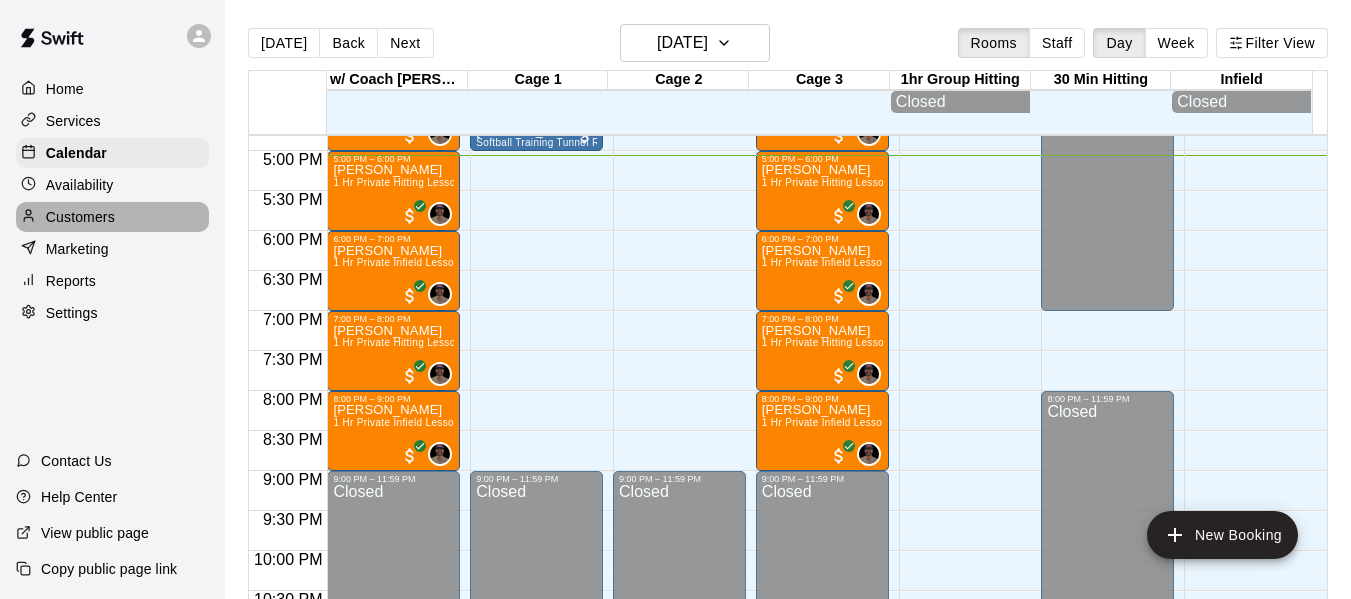 click on "Customers" at bounding box center (80, 217) 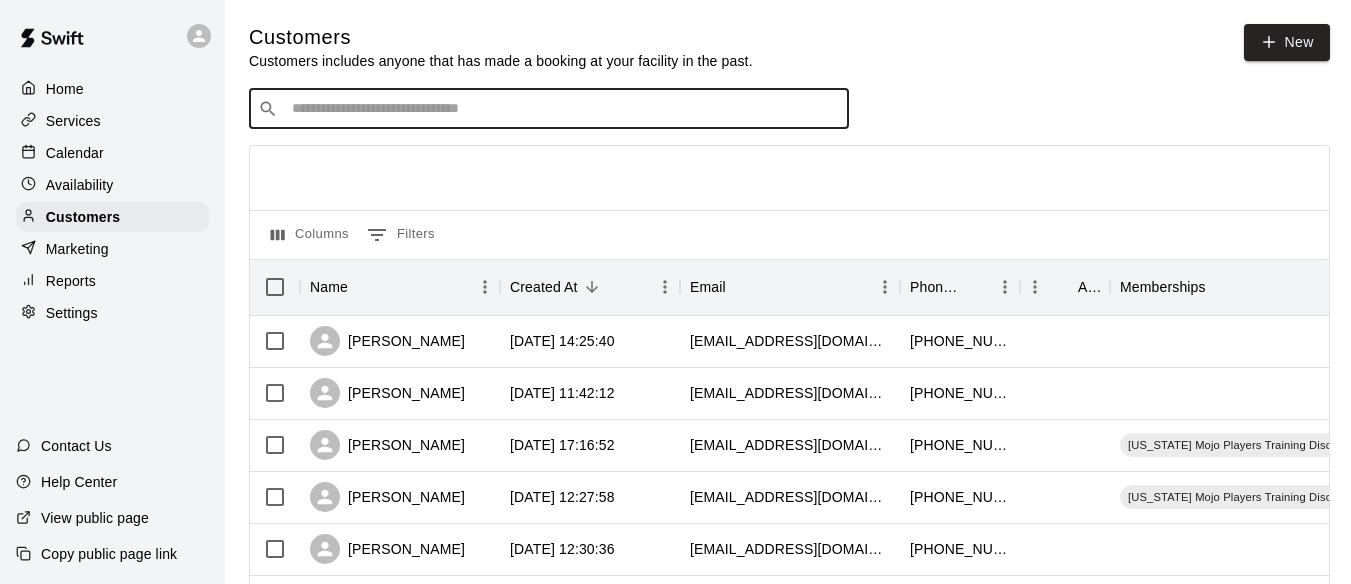 click at bounding box center (563, 109) 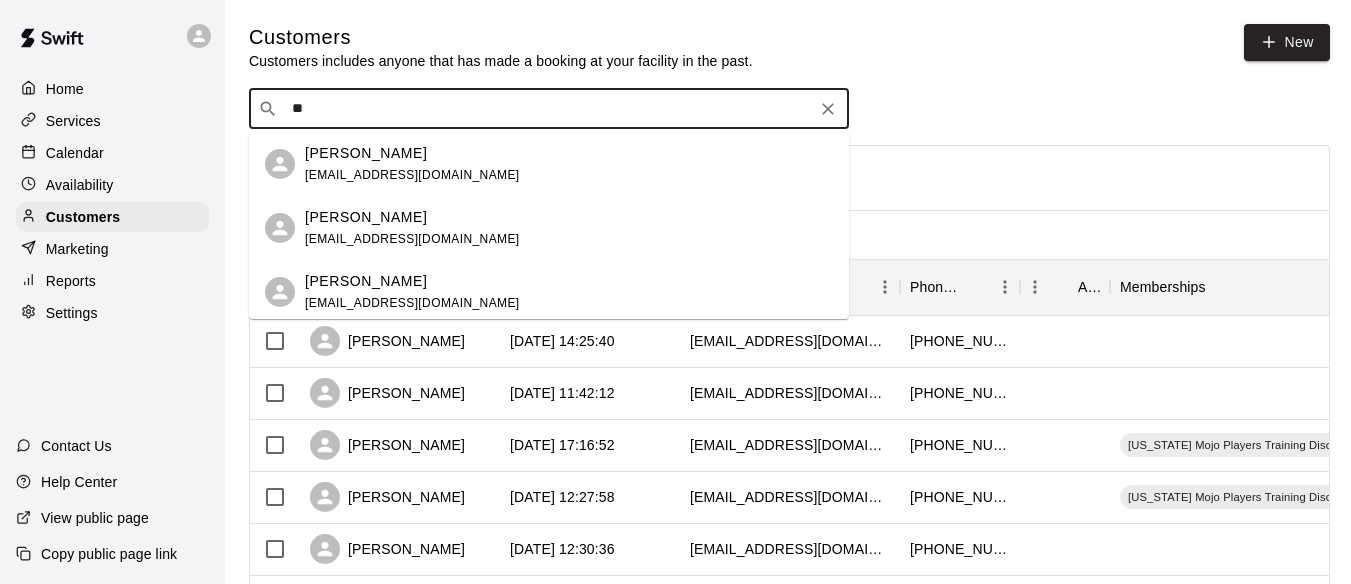 type on "*" 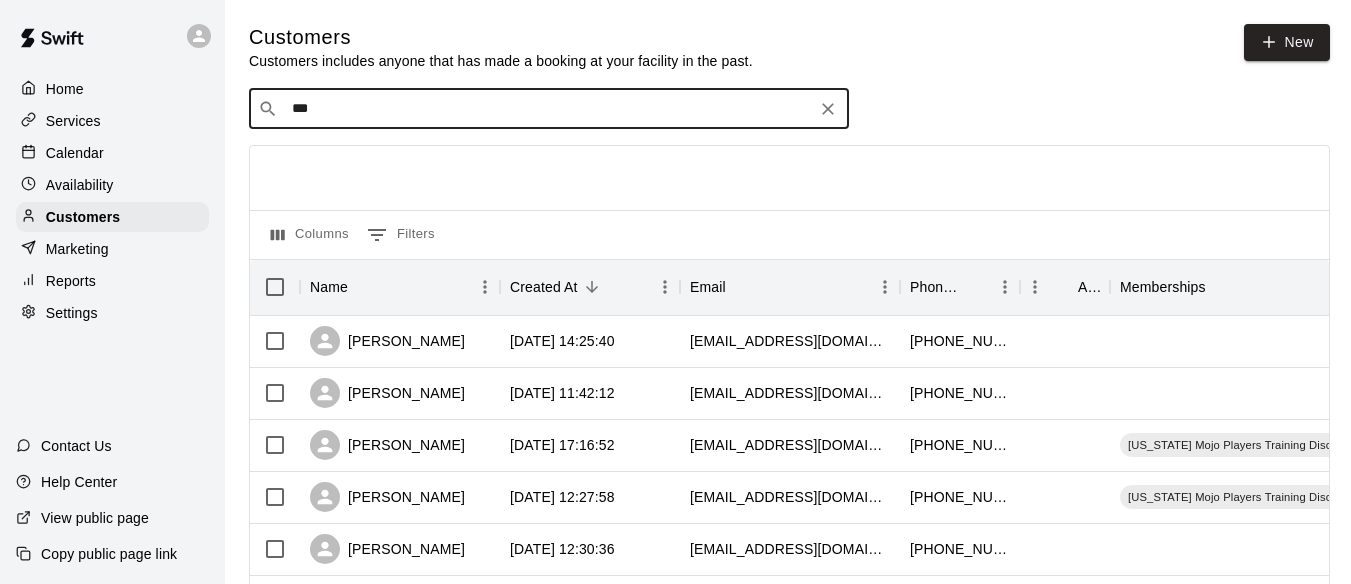 type on "****" 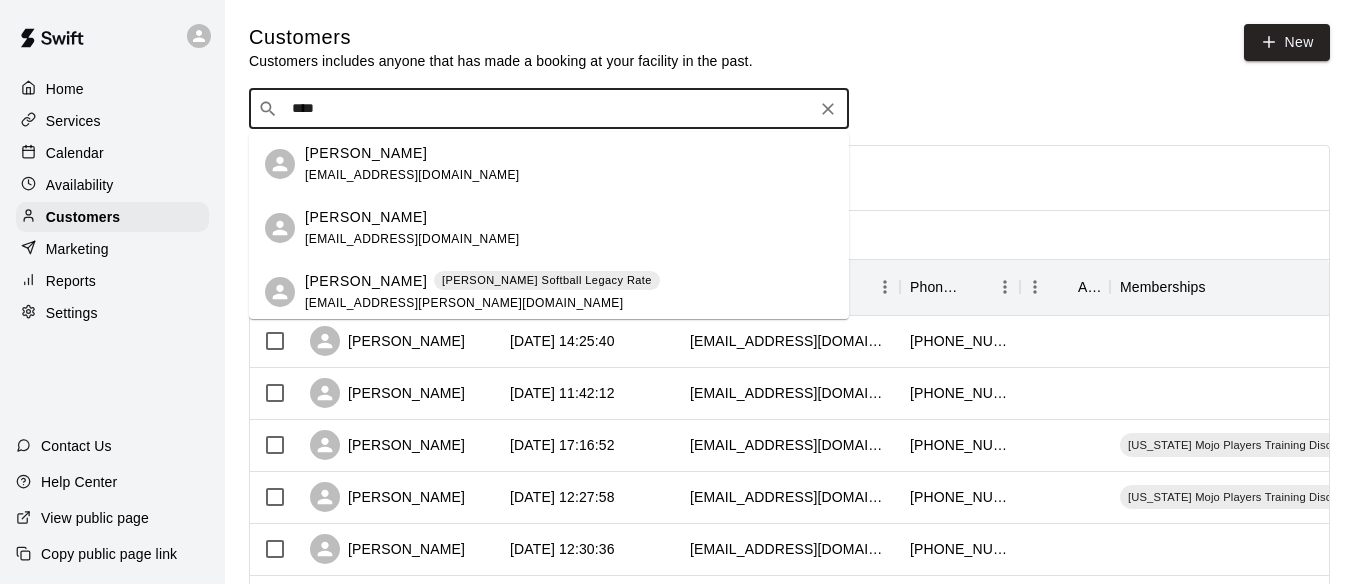 click on "Sarah  Woodruff" at bounding box center (366, 281) 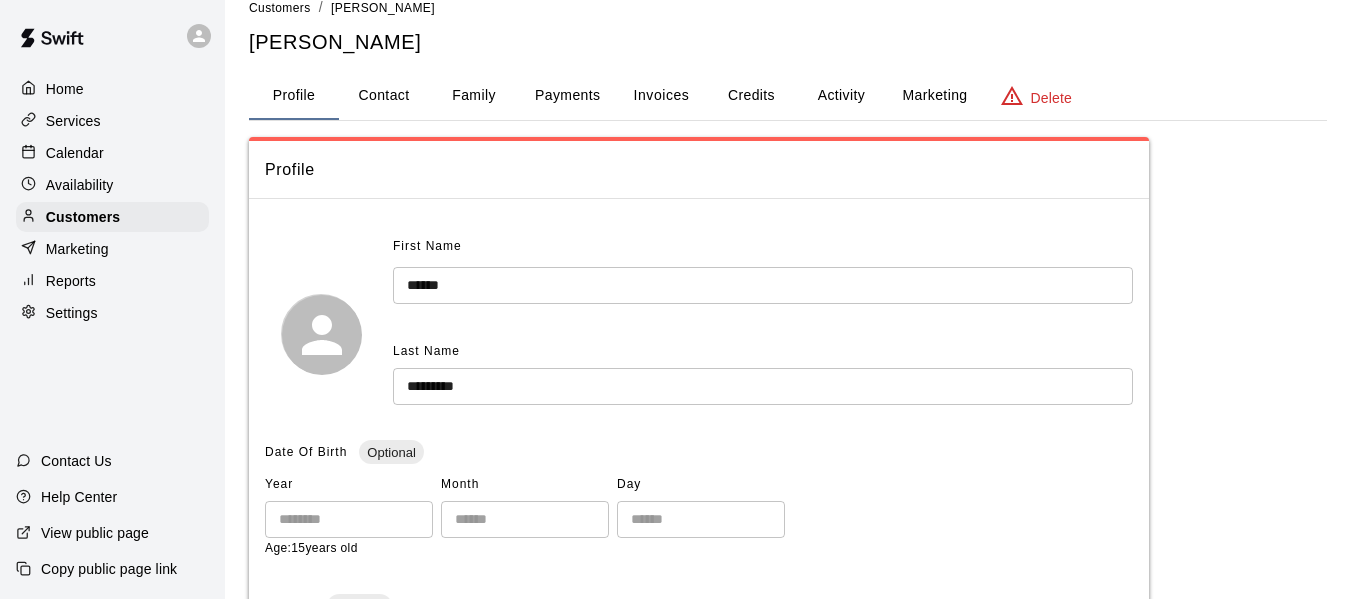 scroll, scrollTop: 33, scrollLeft: 0, axis: vertical 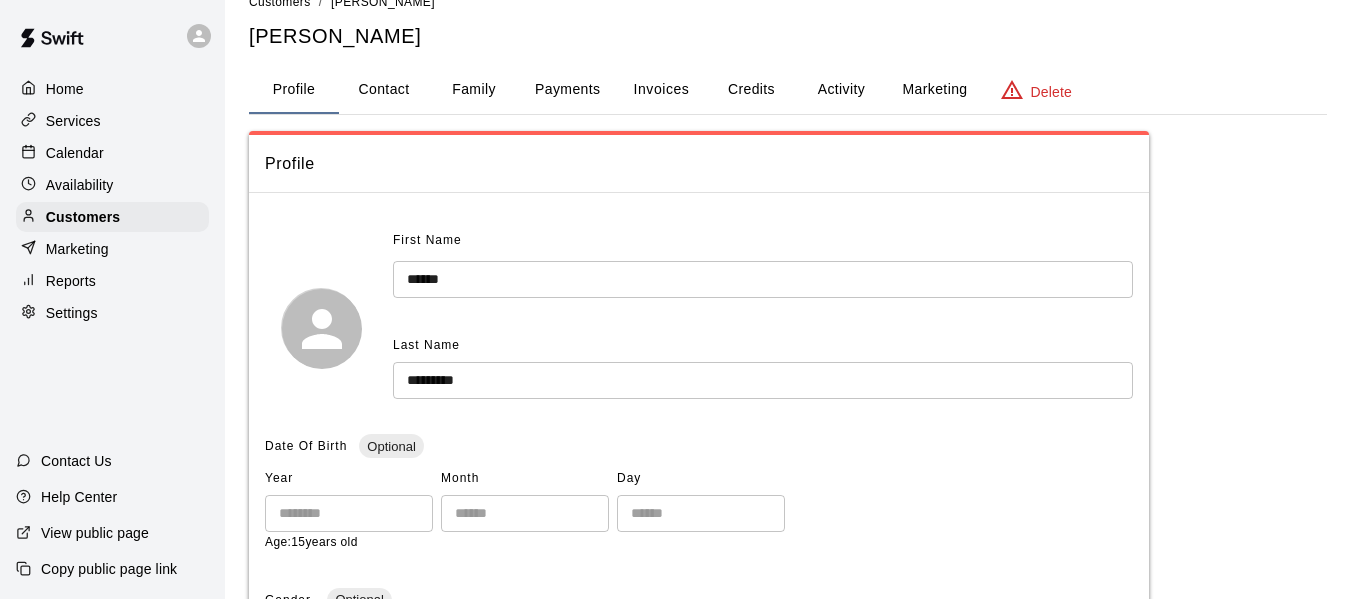 click on "Payments" at bounding box center (567, 90) 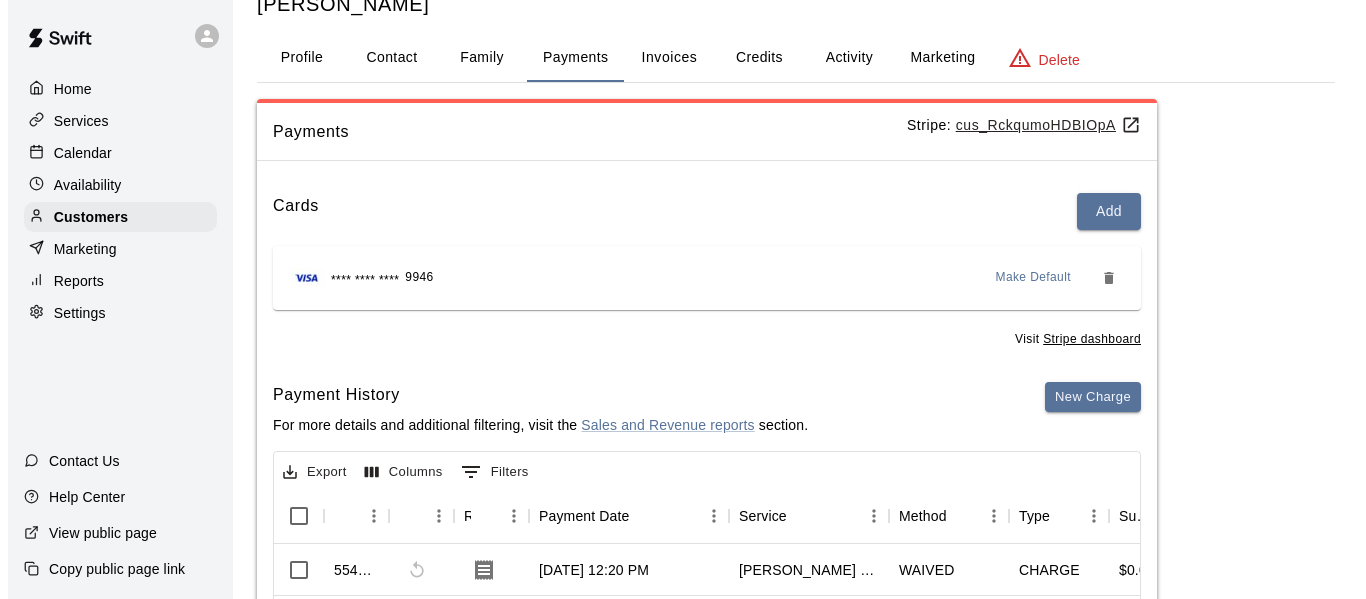scroll, scrollTop: 100, scrollLeft: 0, axis: vertical 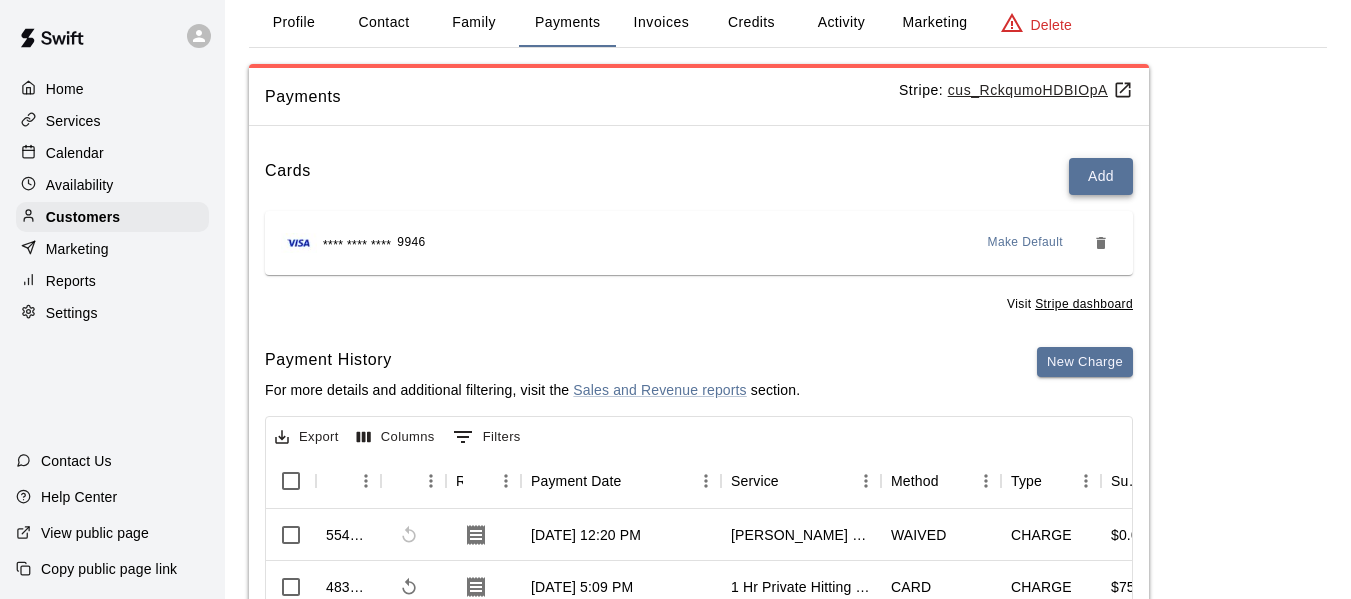 click on "Add" at bounding box center [1101, 176] 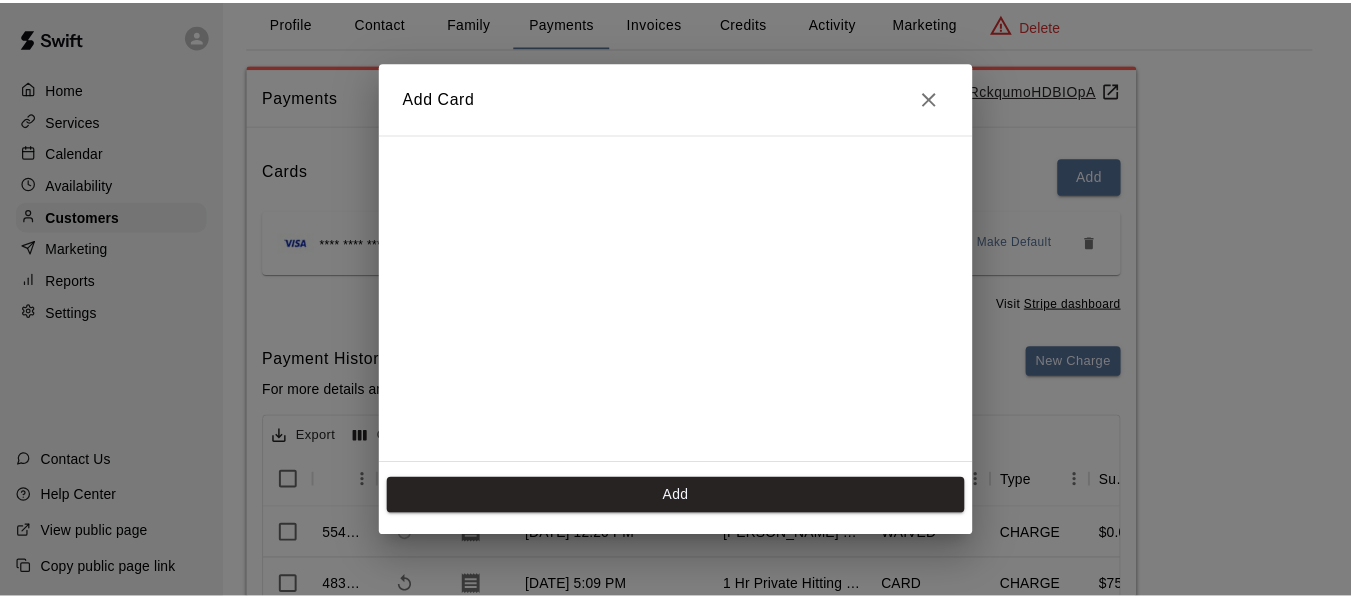 scroll, scrollTop: 50, scrollLeft: 0, axis: vertical 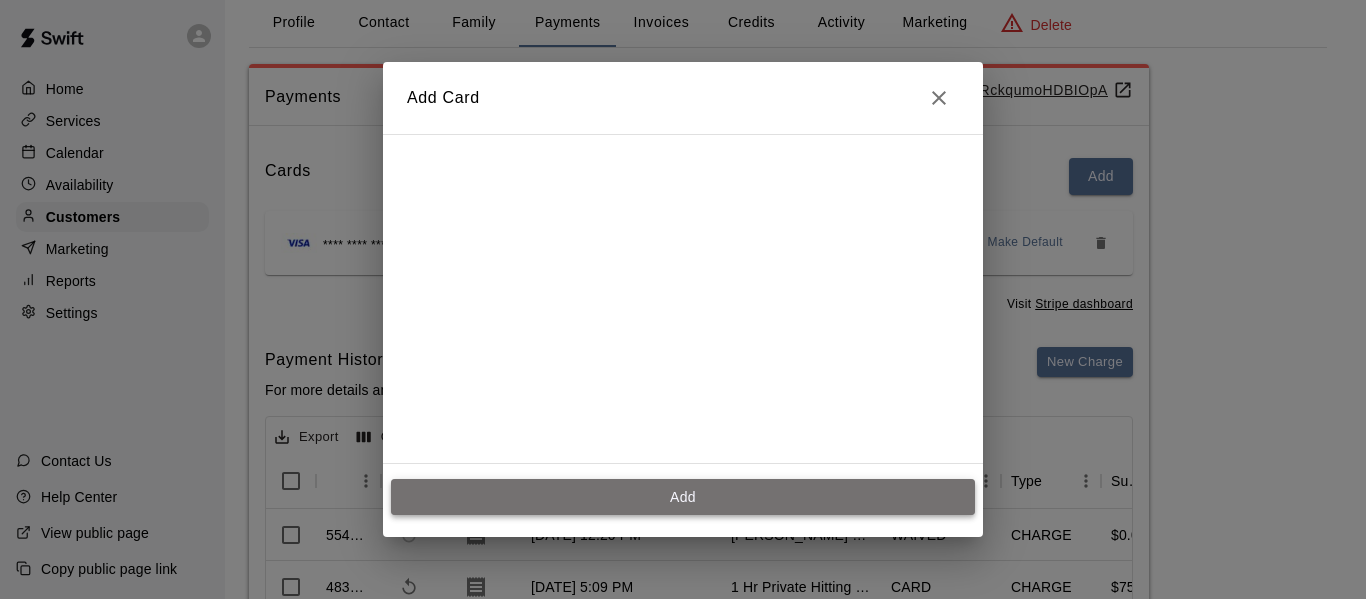 click on "Add" at bounding box center (683, 497) 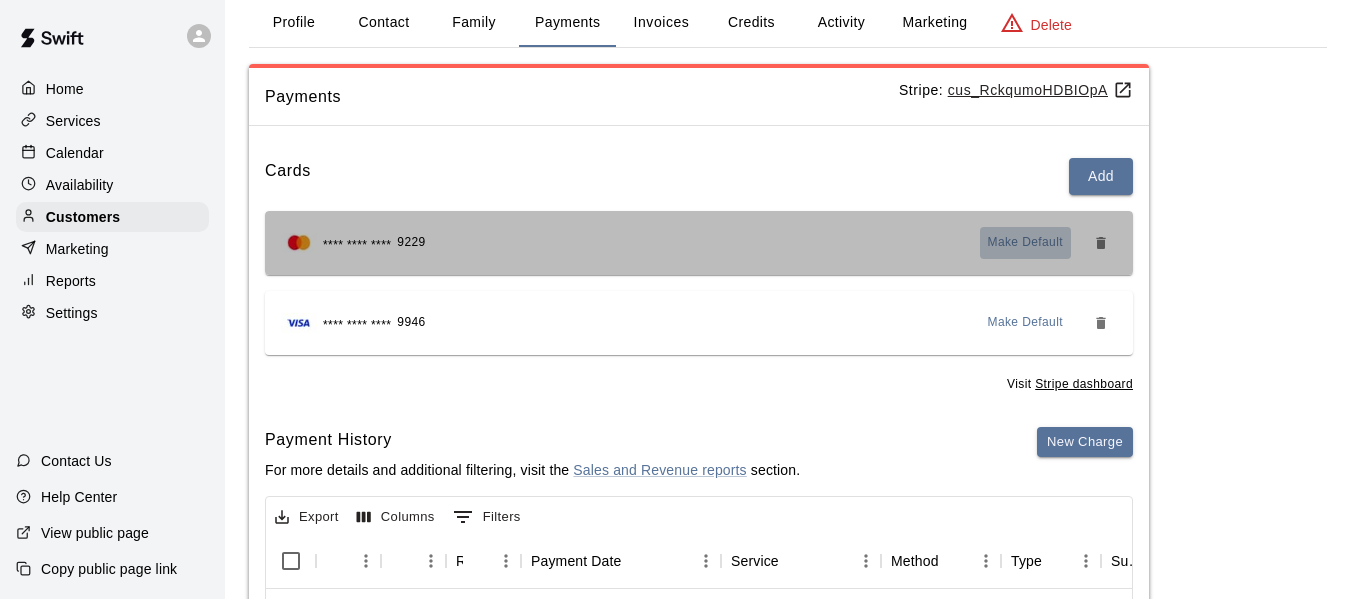 click on "Make Default" at bounding box center (1026, 243) 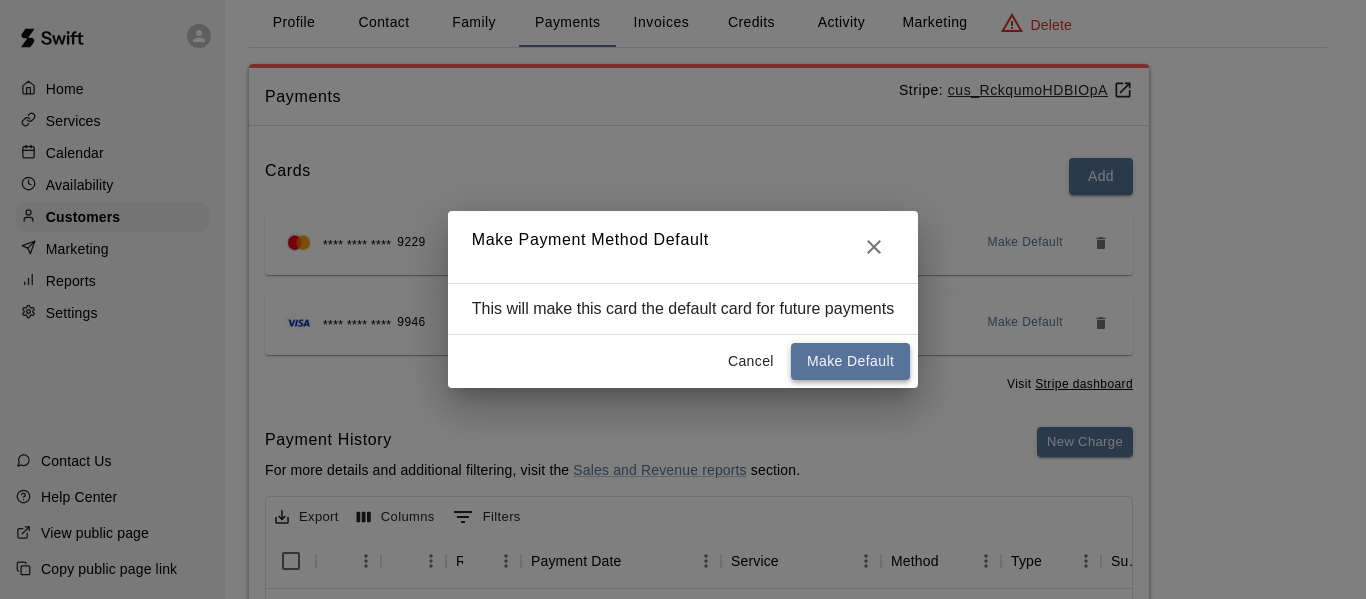 click on "Make Default" at bounding box center [850, 361] 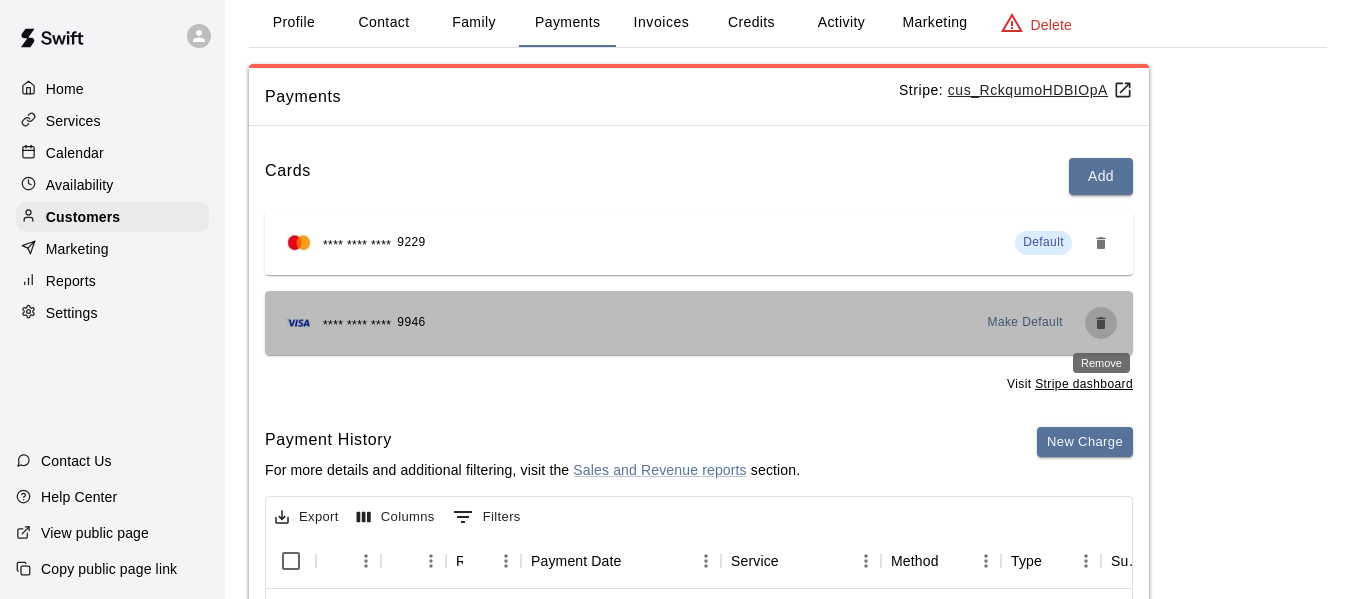 click 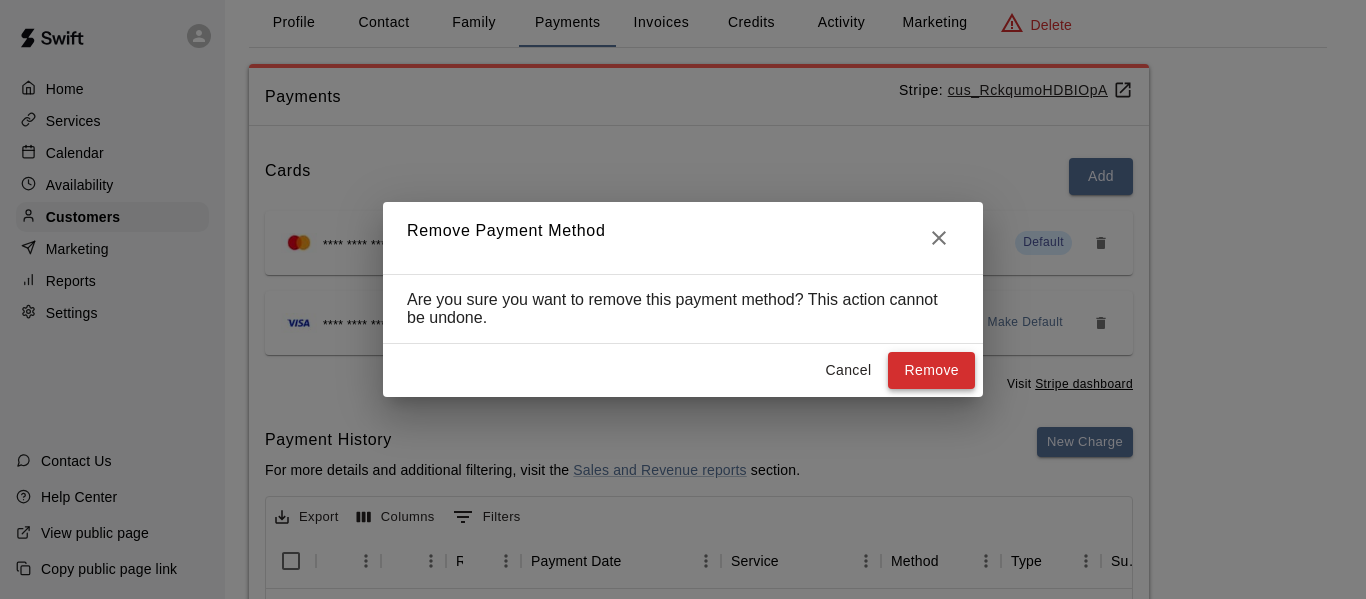 click on "Remove" at bounding box center (931, 370) 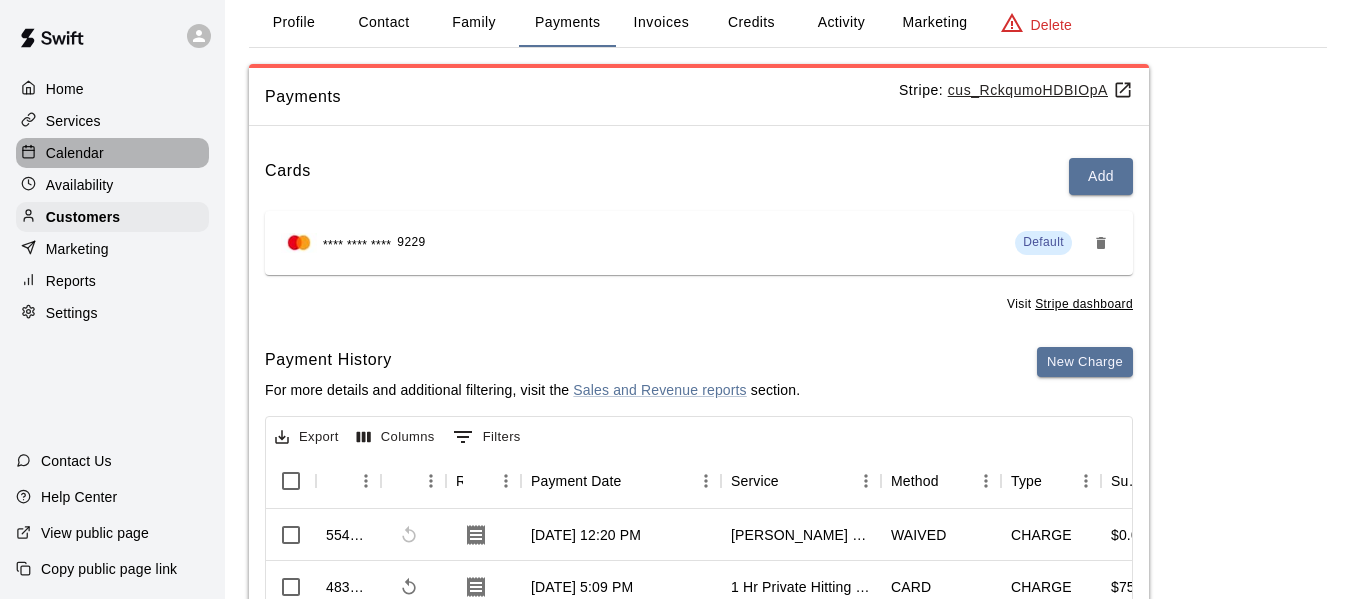 click on "Calendar" at bounding box center (112, 153) 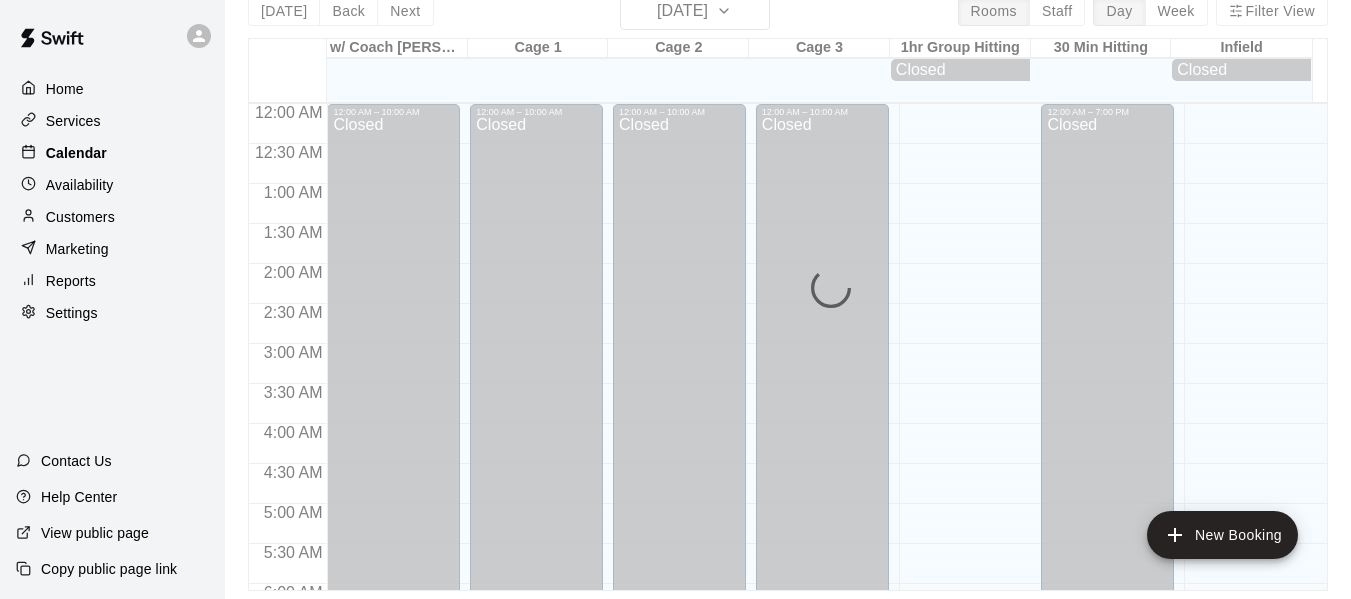 scroll, scrollTop: 0, scrollLeft: 0, axis: both 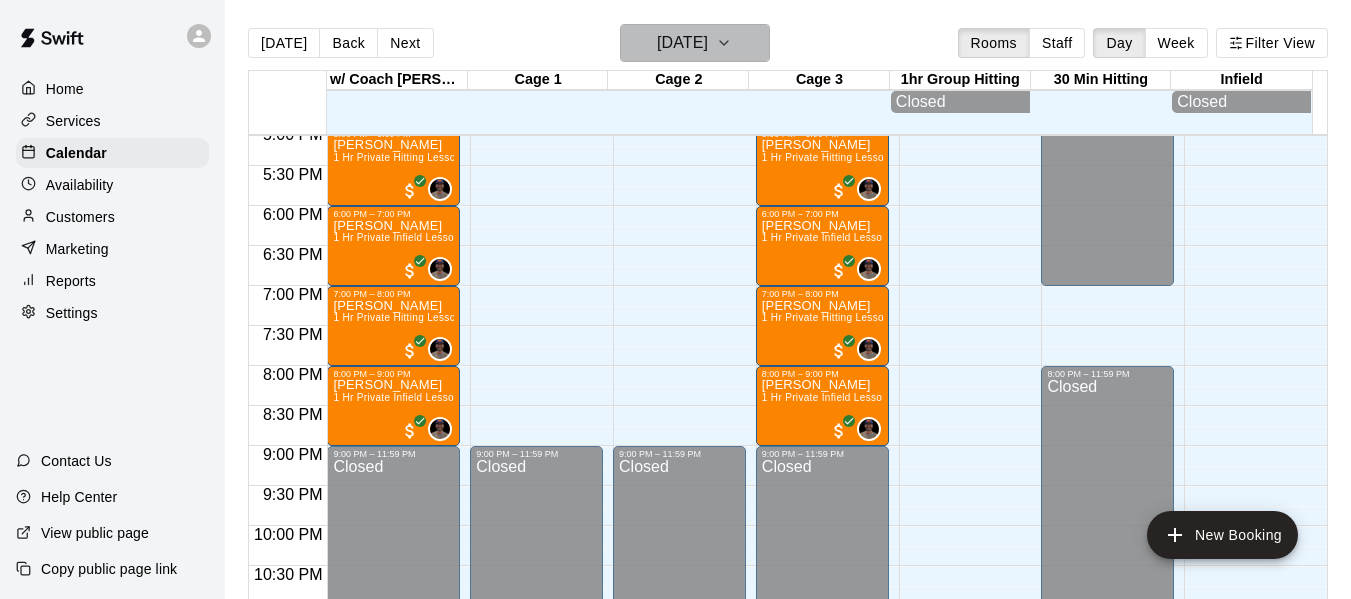 click on "[DATE]" at bounding box center (695, 43) 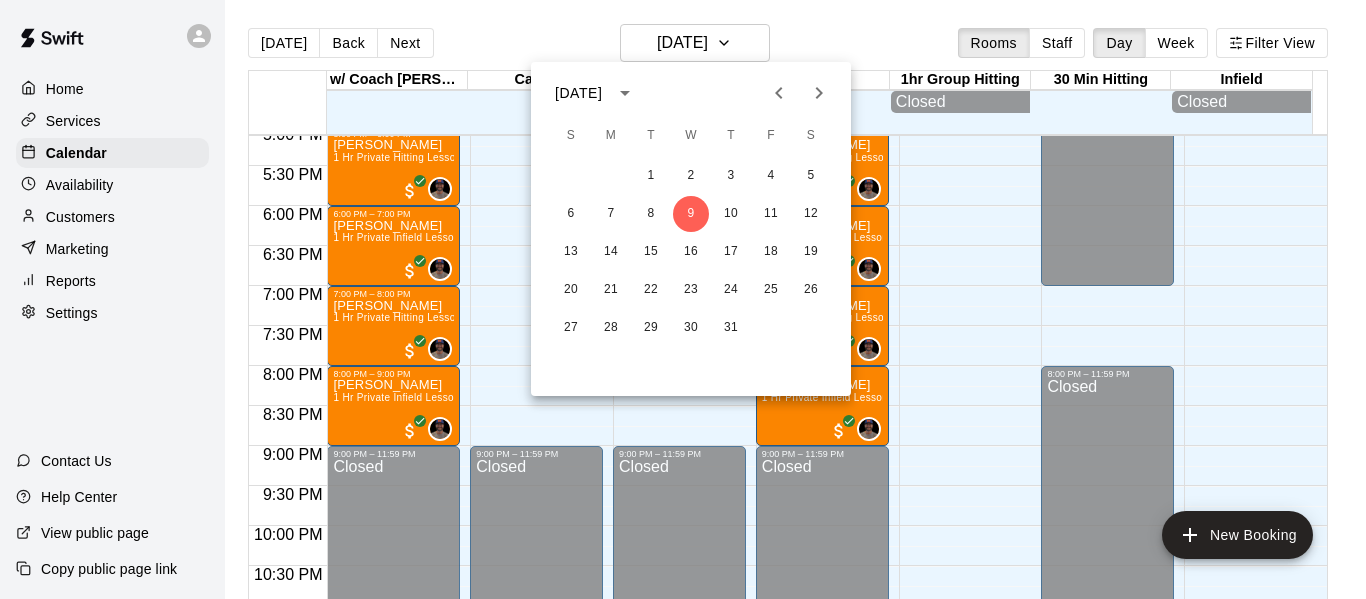 click 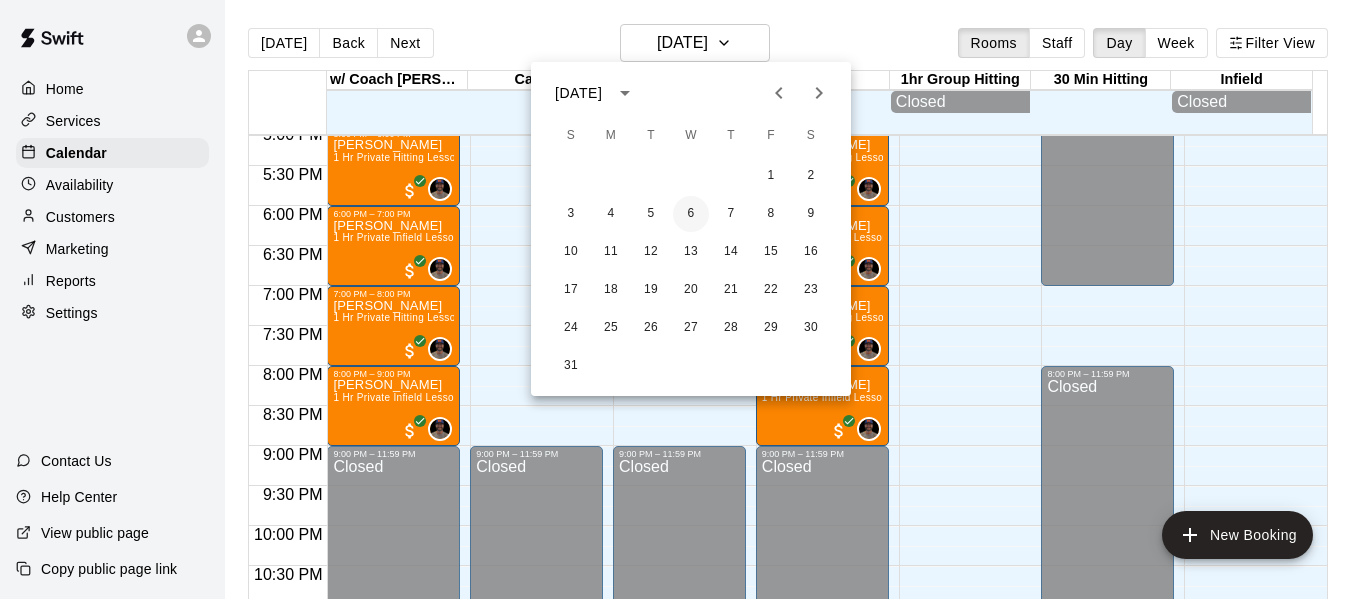 click on "6" at bounding box center (691, 214) 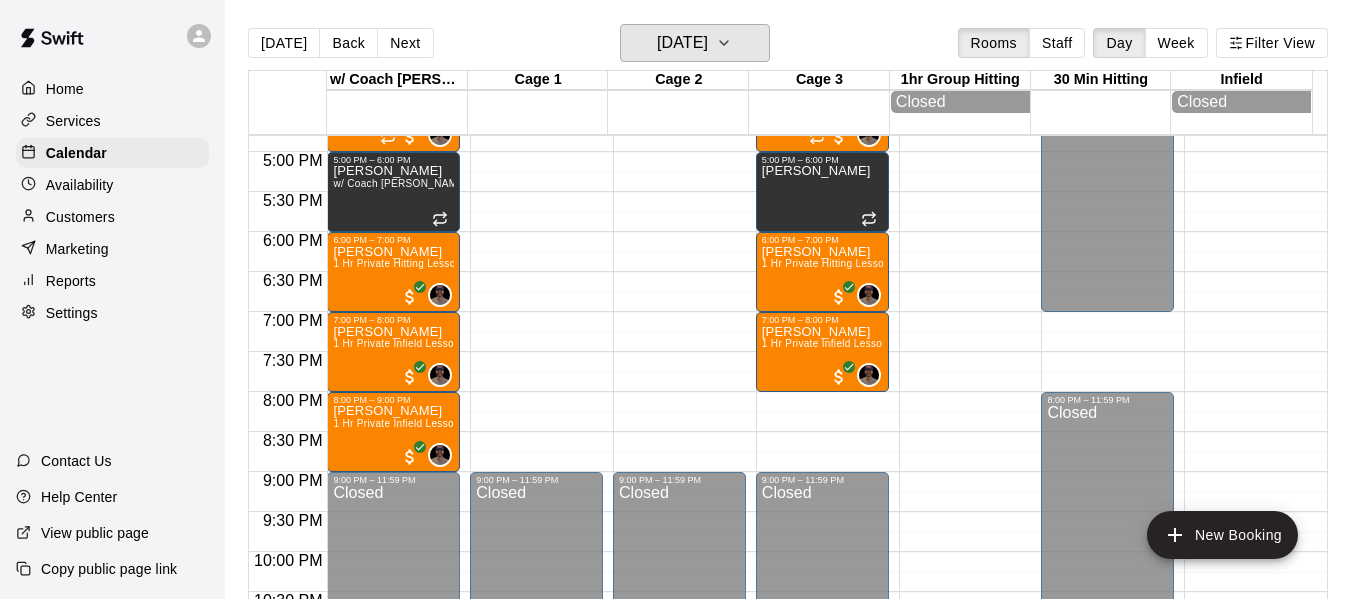 scroll, scrollTop: 1337, scrollLeft: 0, axis: vertical 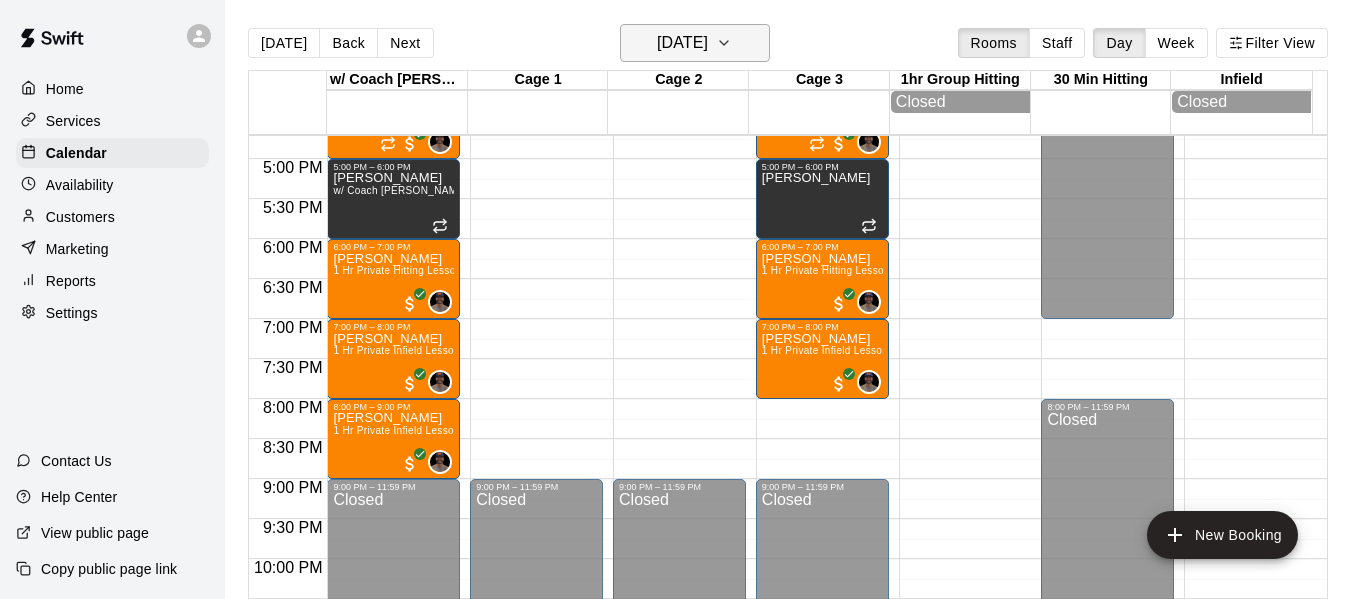 click 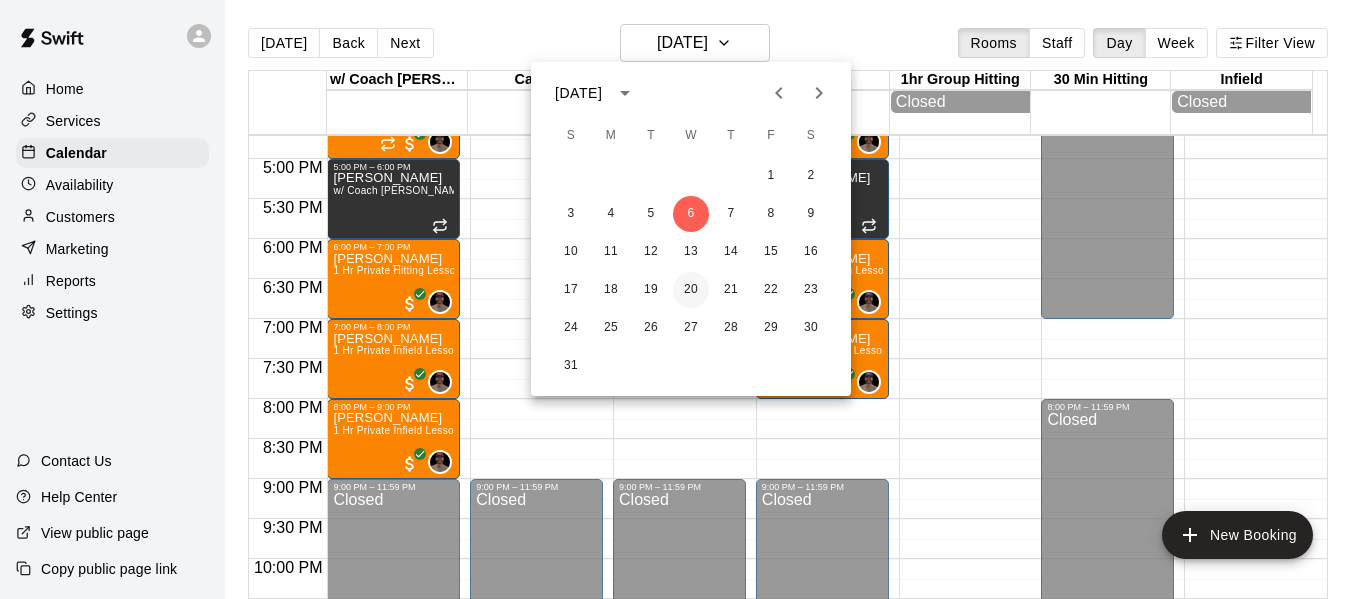 click on "20" at bounding box center [691, 290] 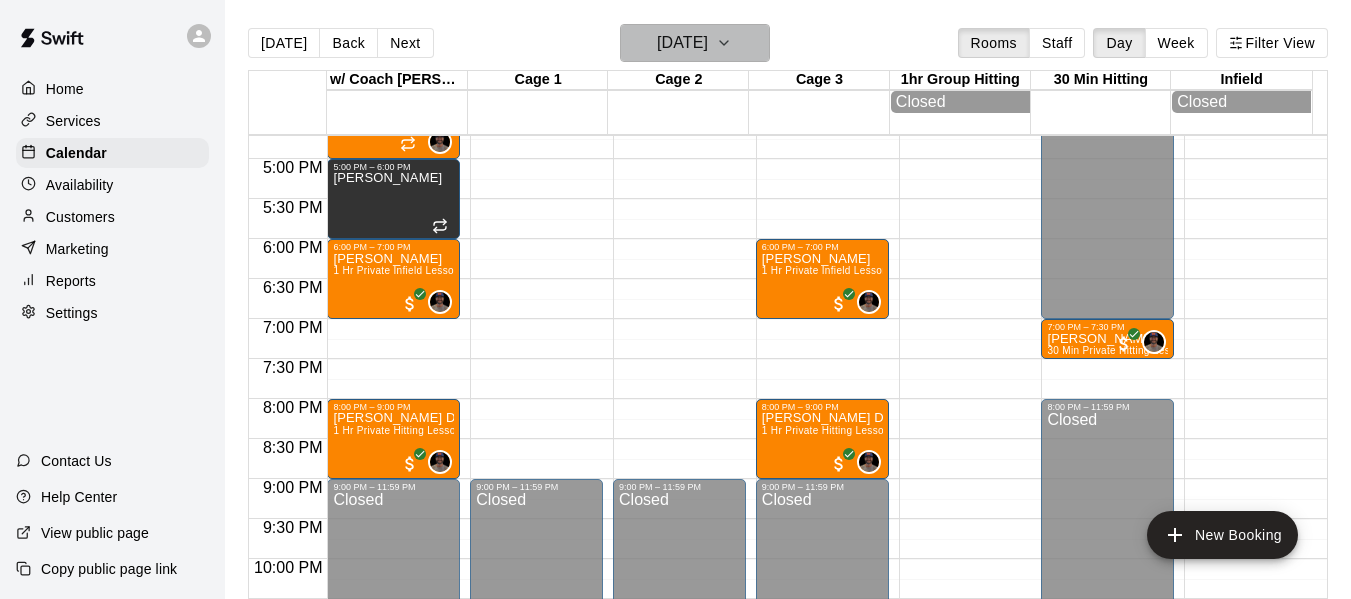 click 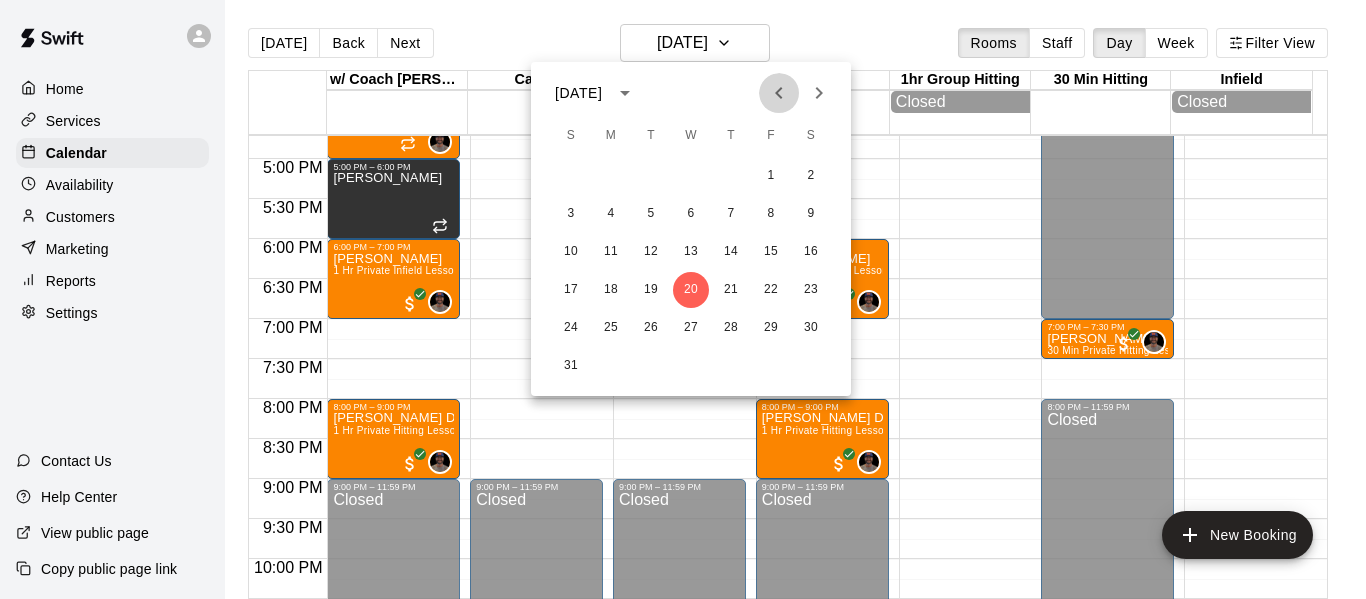 click 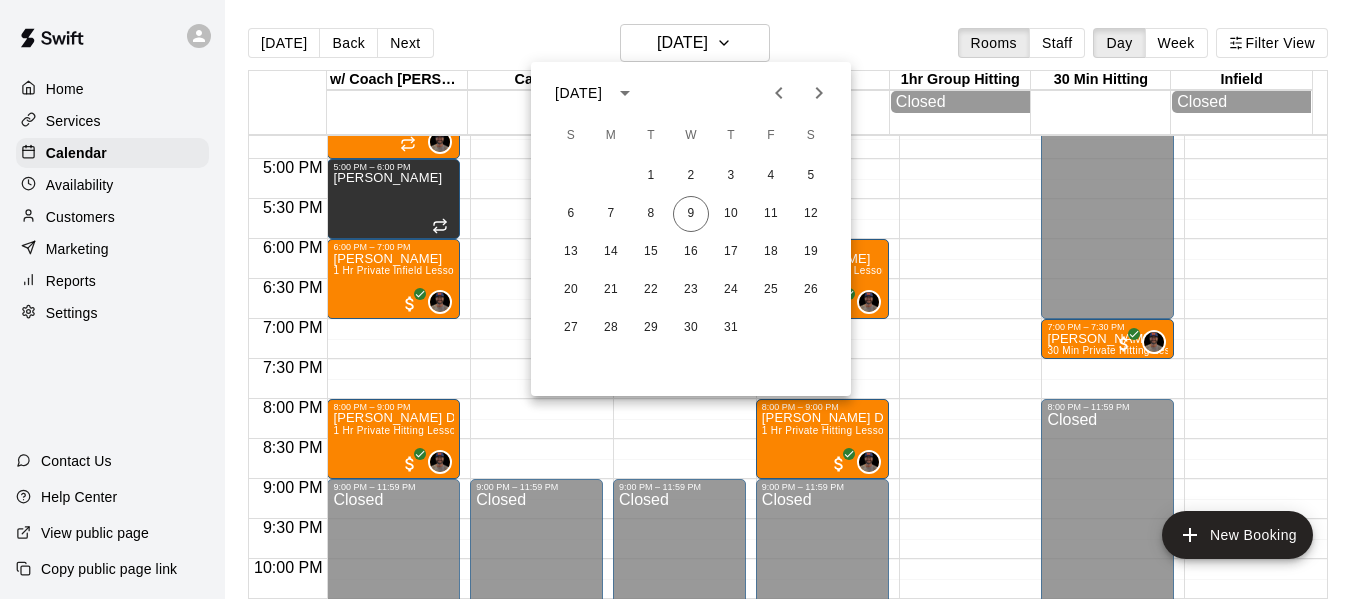 click 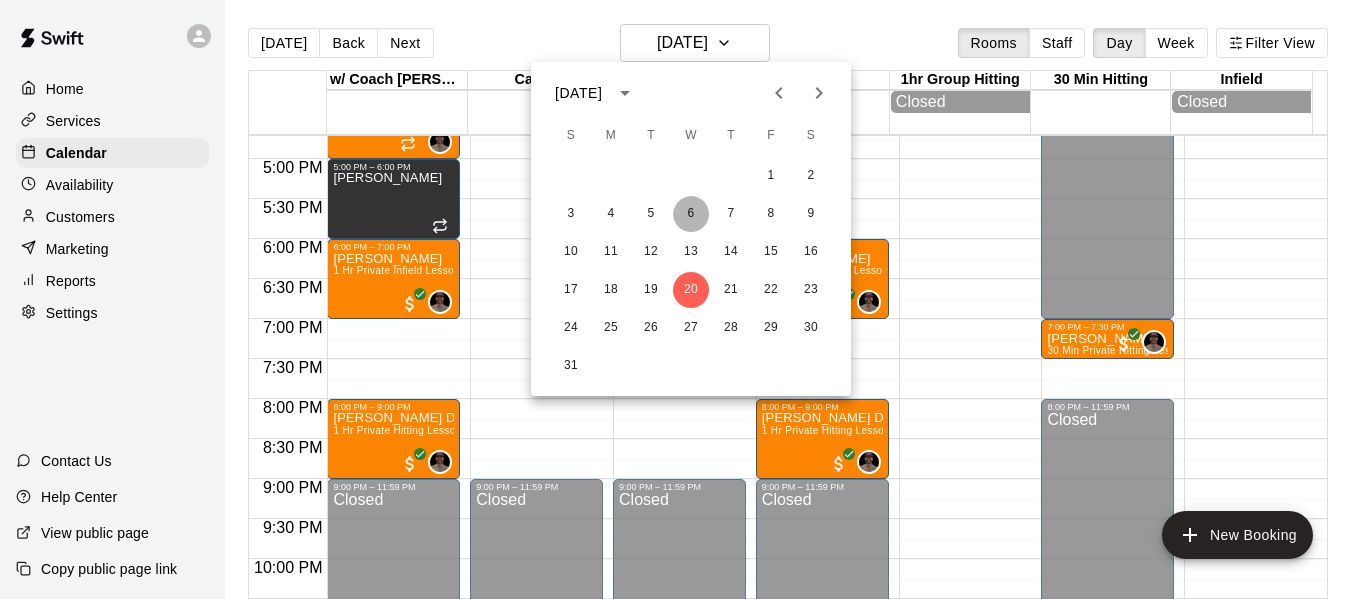 click on "6" at bounding box center [691, 214] 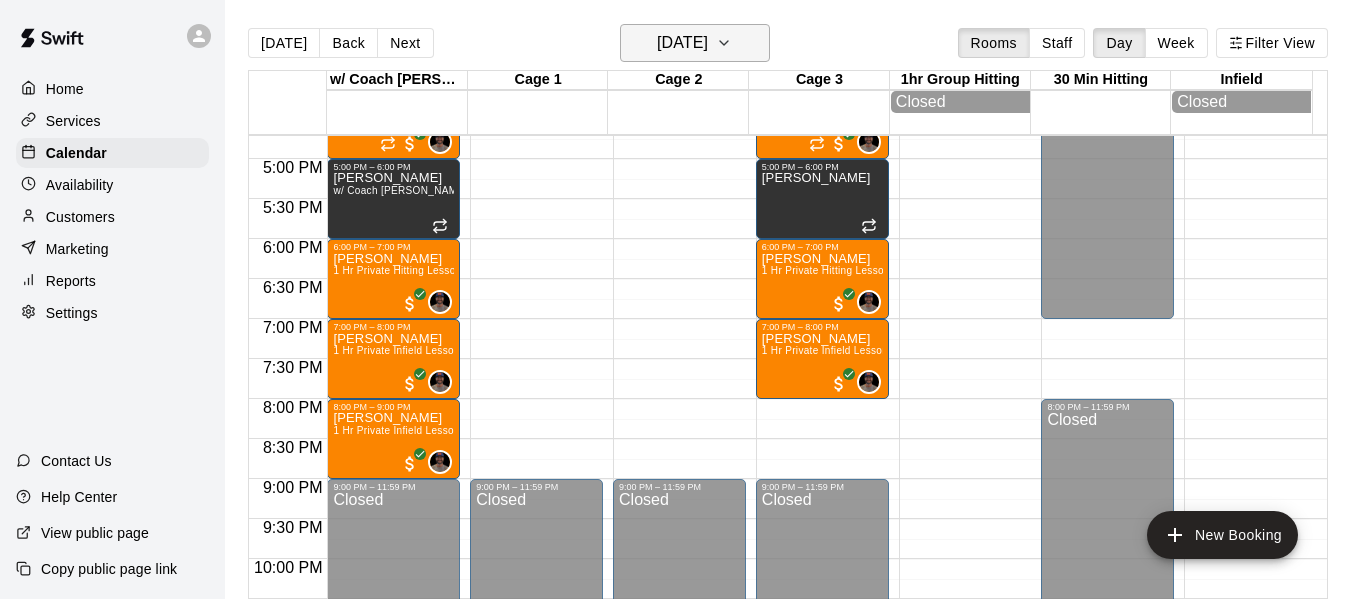 click on "Wednesday Aug 06" at bounding box center (695, 43) 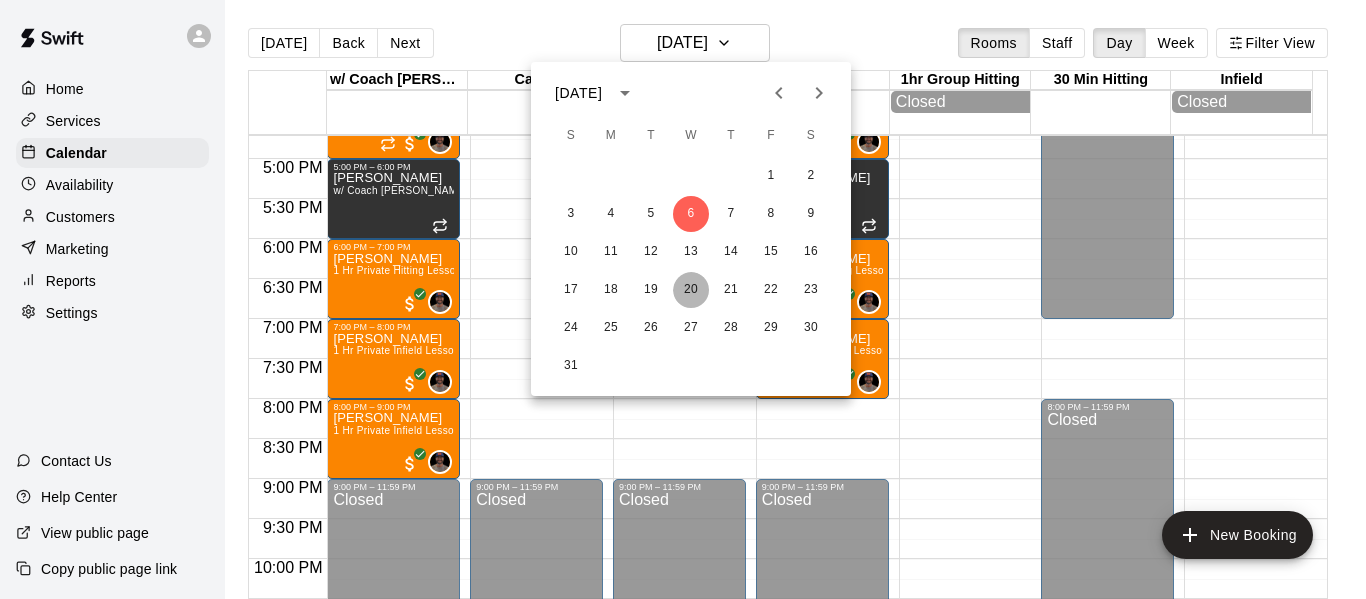 click on "20" at bounding box center [691, 290] 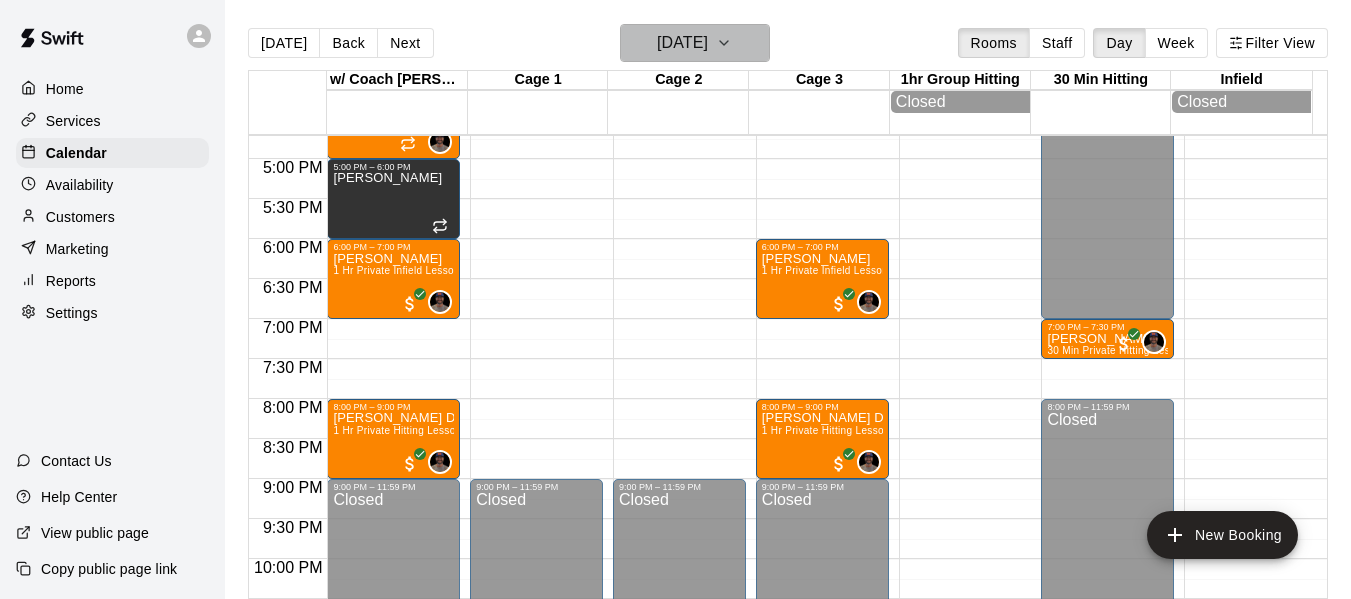 click on "Wednesday Aug 20" at bounding box center [695, 43] 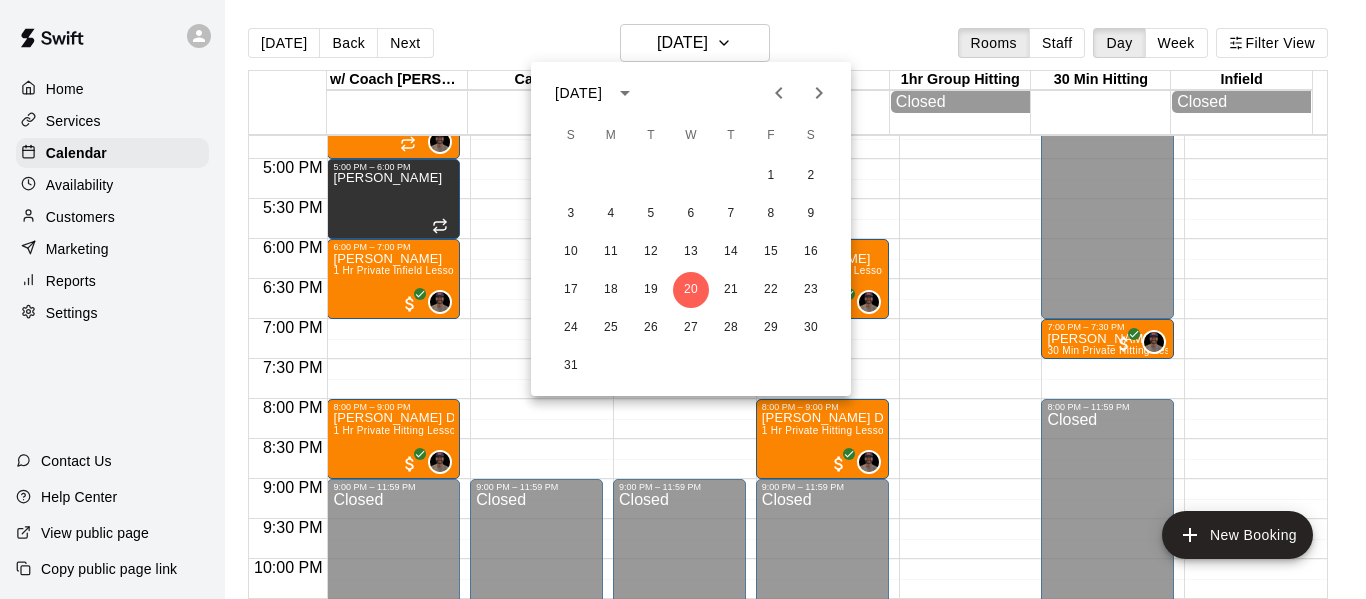 click 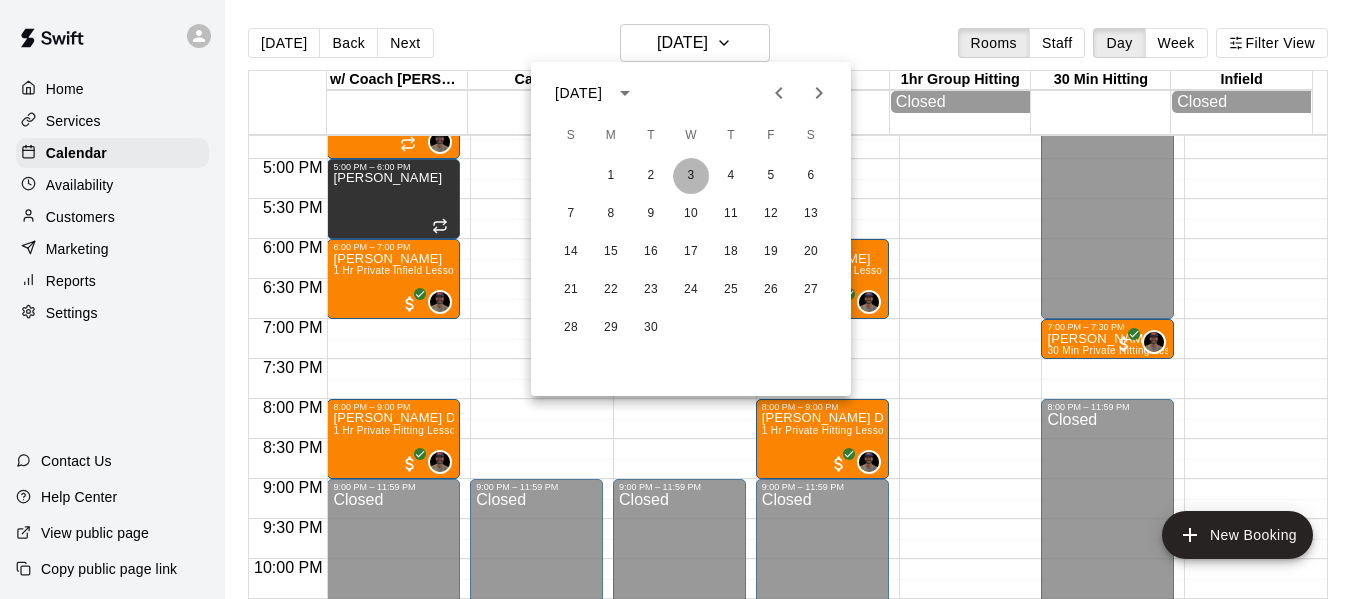 click on "3" at bounding box center [691, 176] 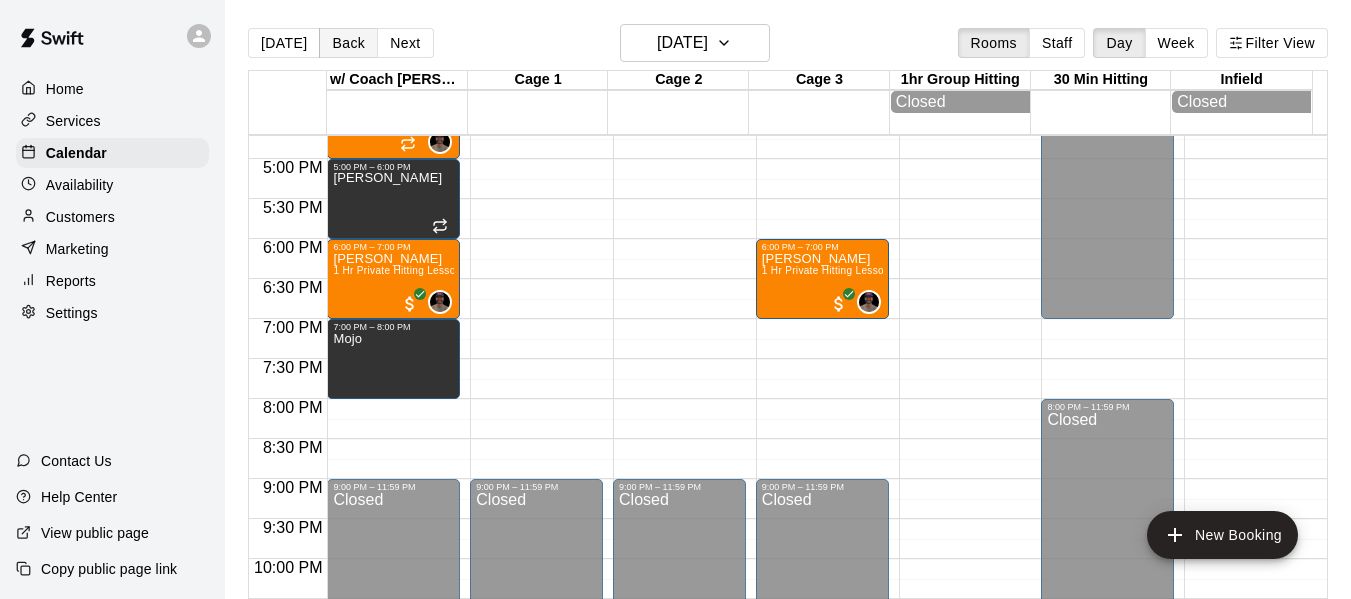 click on "Back" at bounding box center (348, 43) 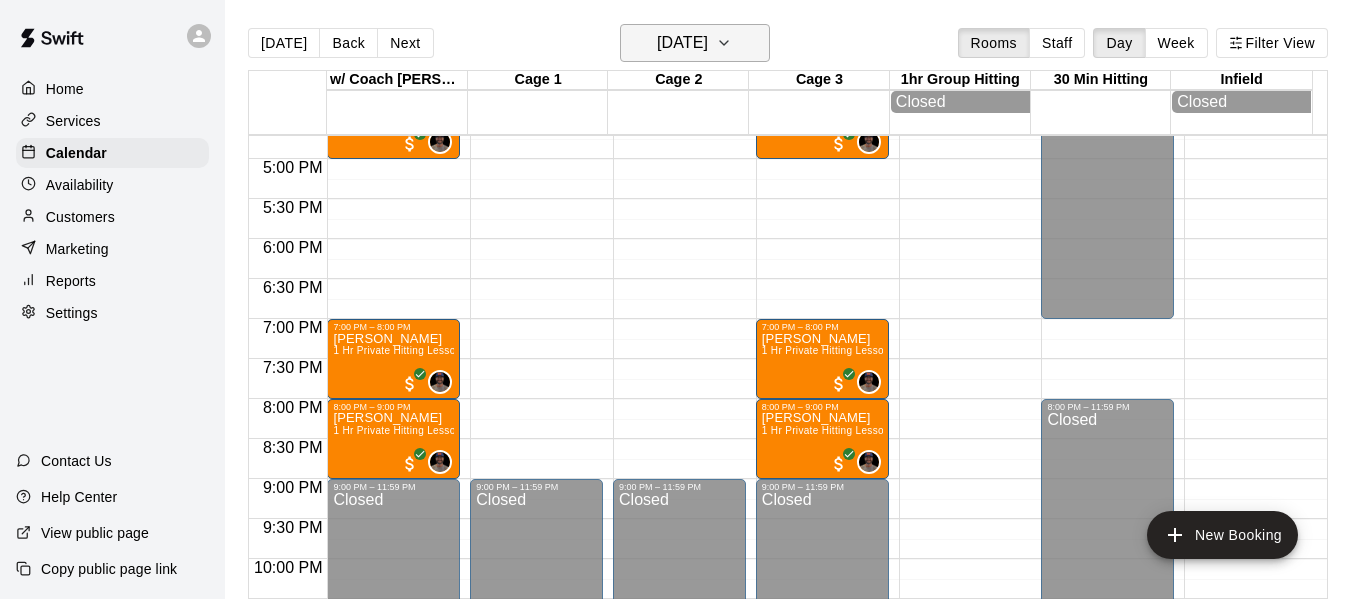 click on "Tuesday Sep 02" at bounding box center (695, 43) 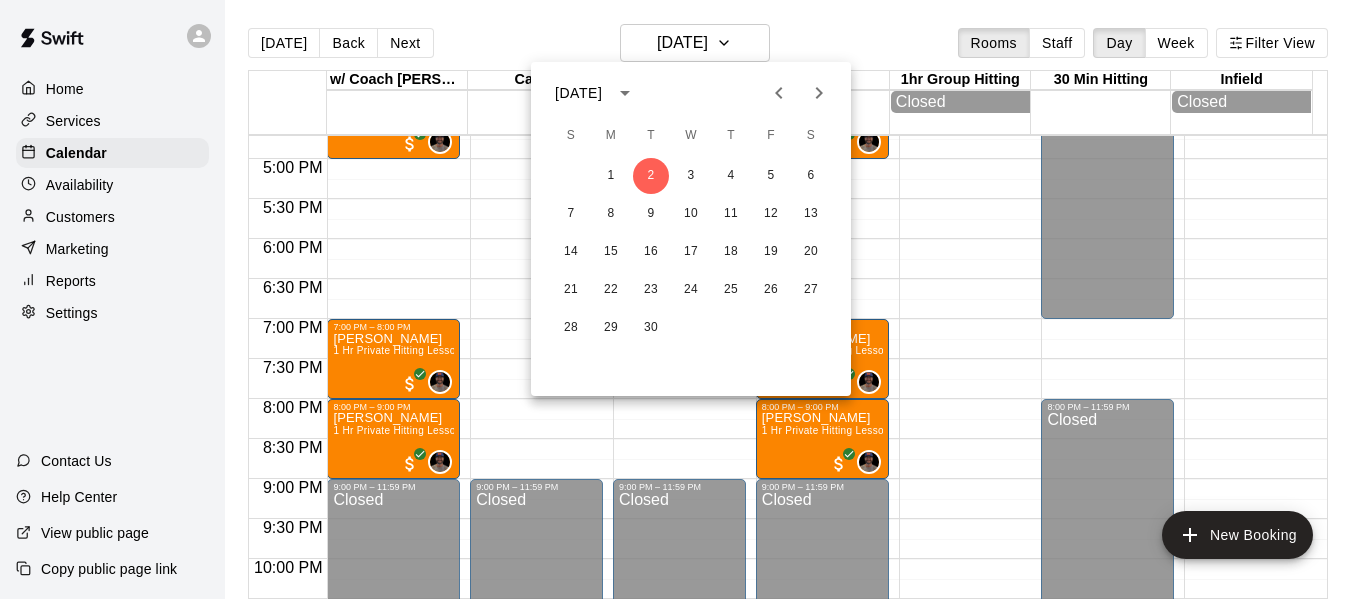 click 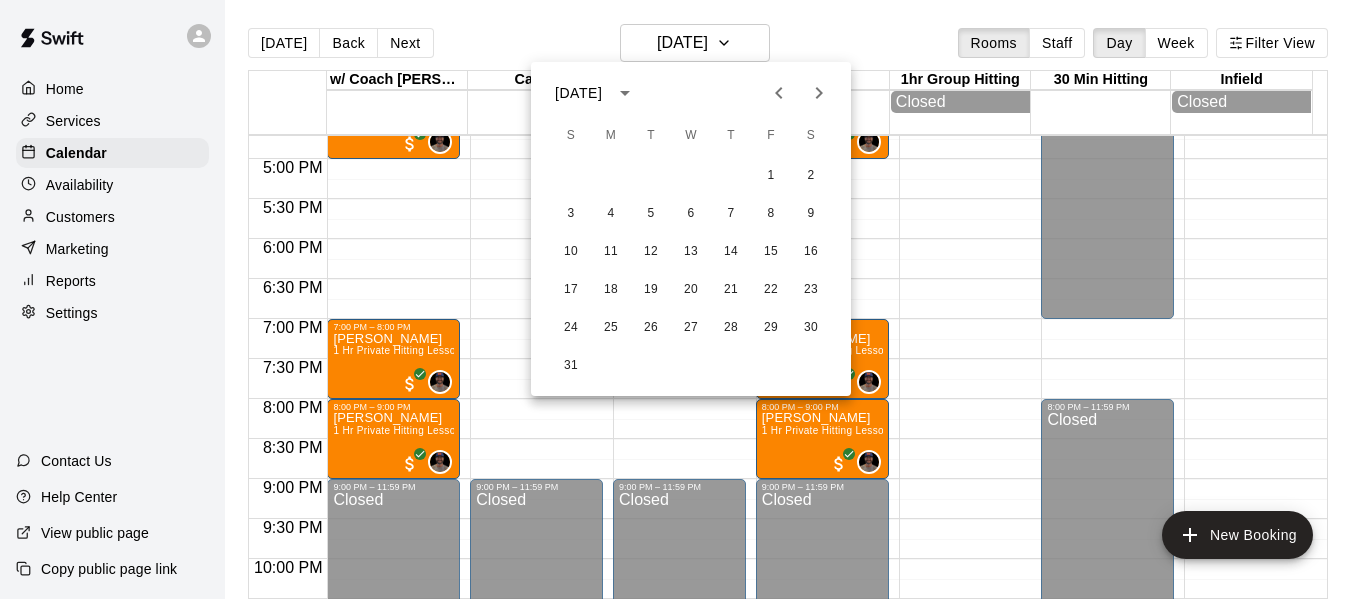 click 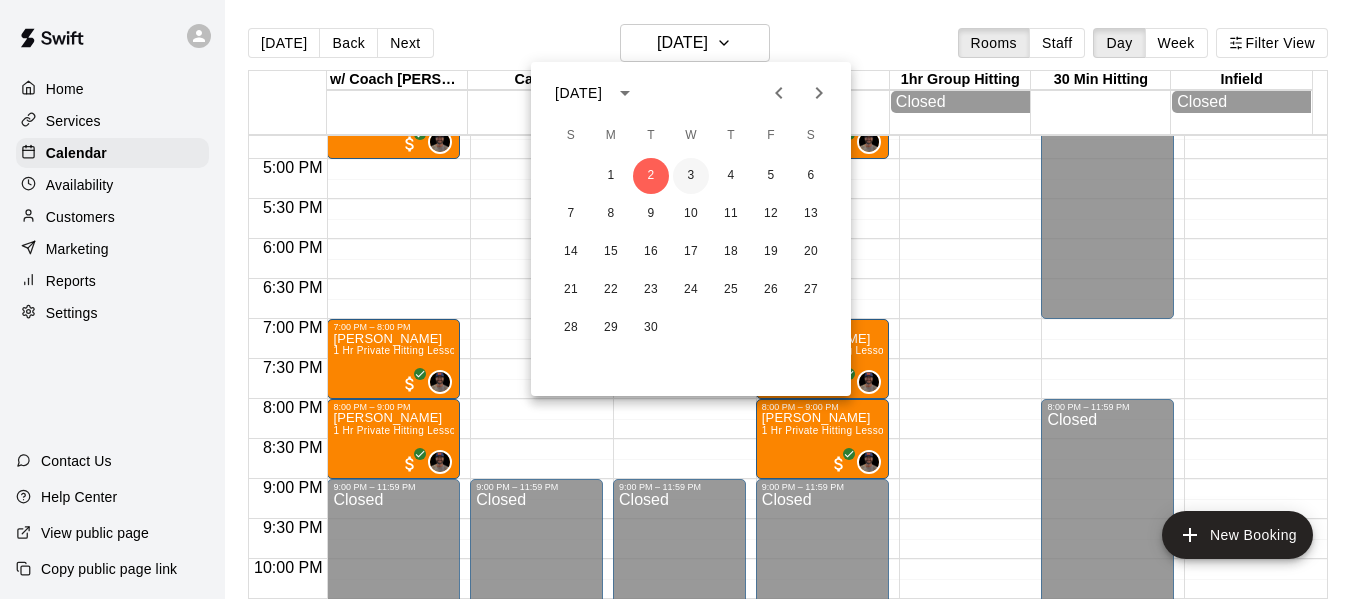 click on "3" at bounding box center (691, 176) 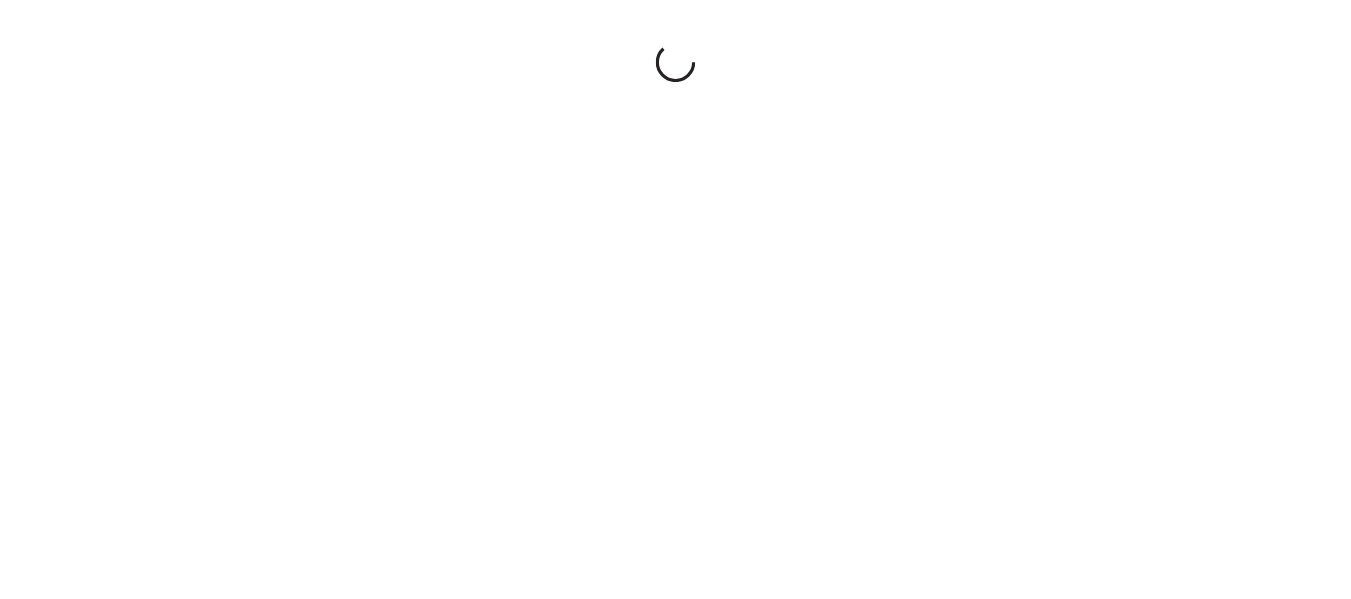 scroll, scrollTop: 0, scrollLeft: 0, axis: both 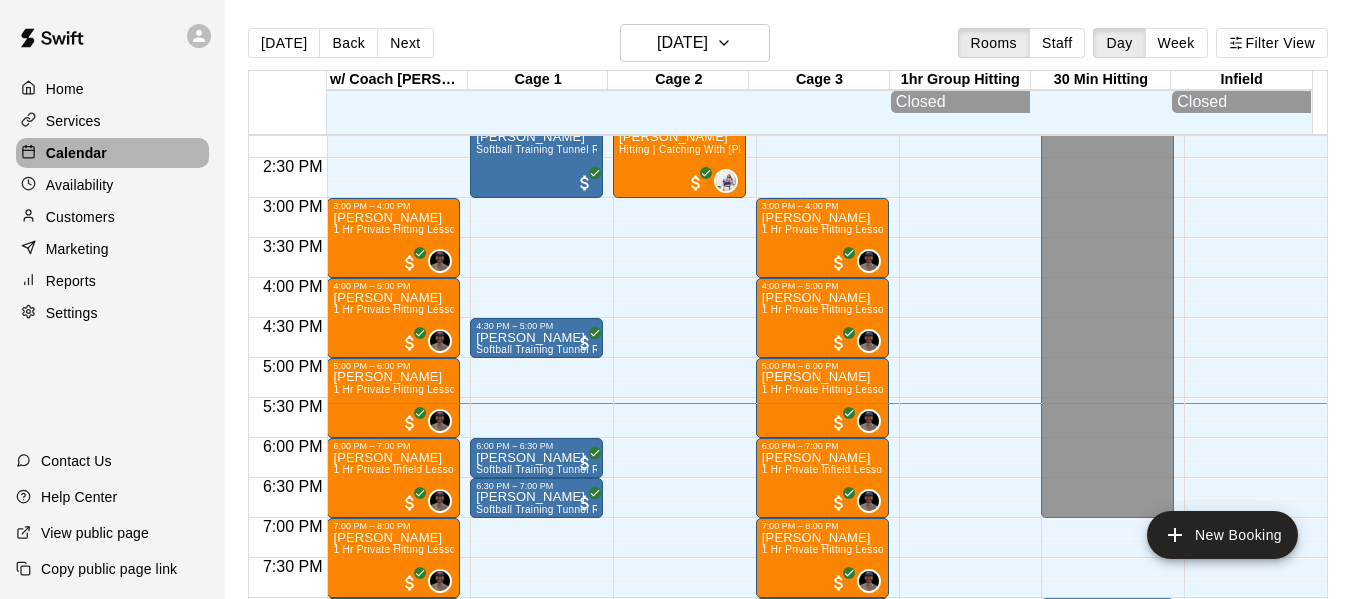 click on "Calendar" at bounding box center (112, 153) 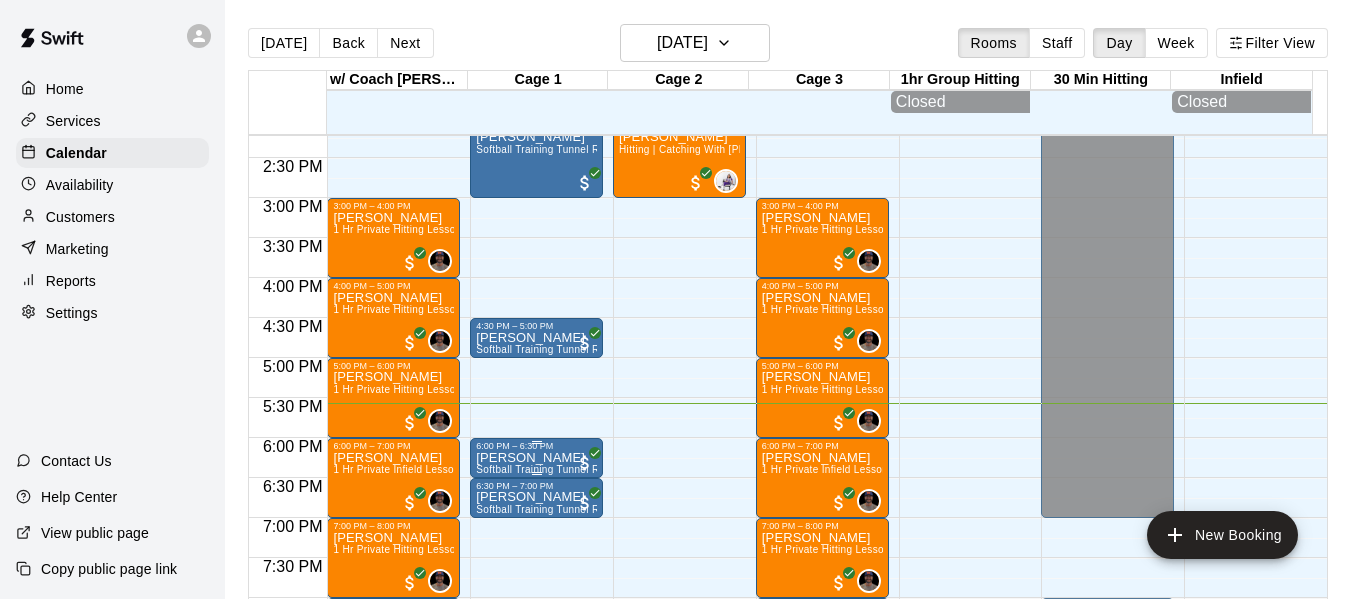 click on "[PERSON_NAME]" at bounding box center (536, 458) 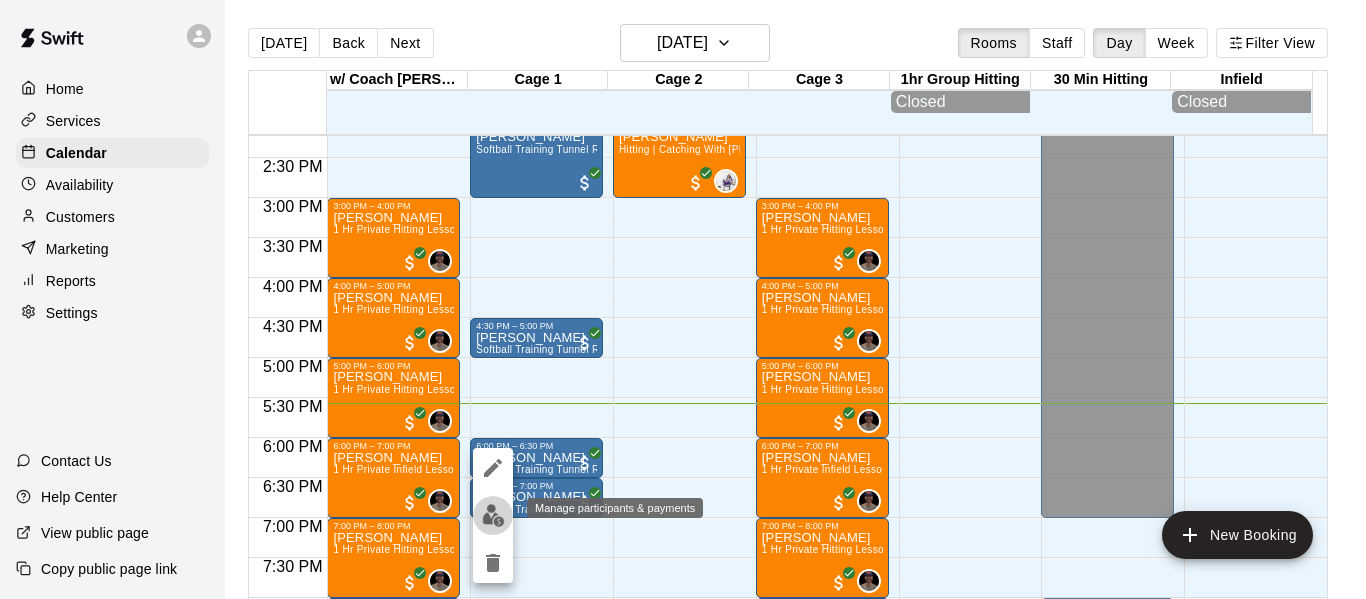 click at bounding box center [493, 515] 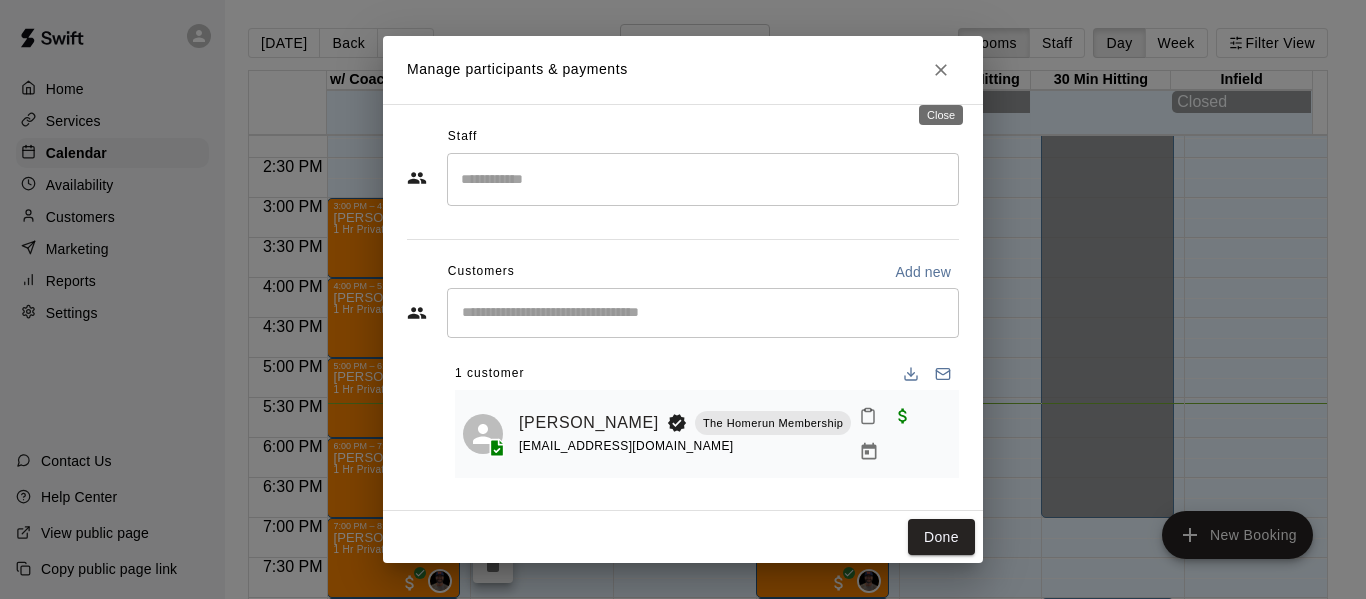 click 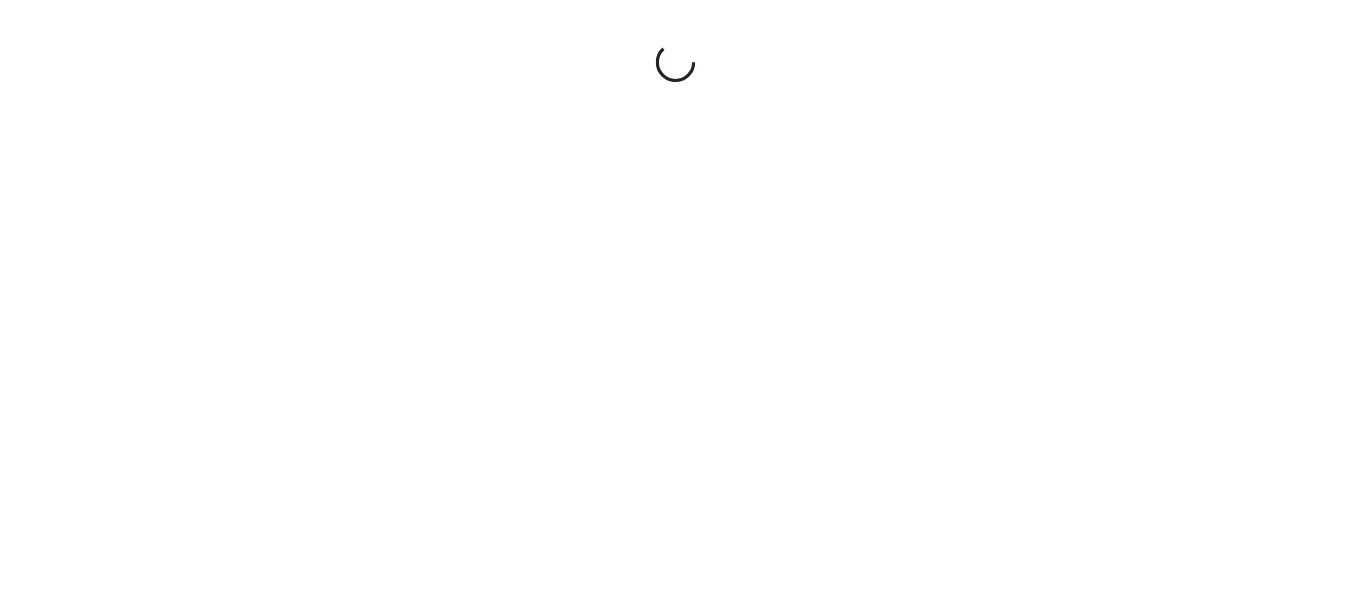 scroll, scrollTop: 0, scrollLeft: 0, axis: both 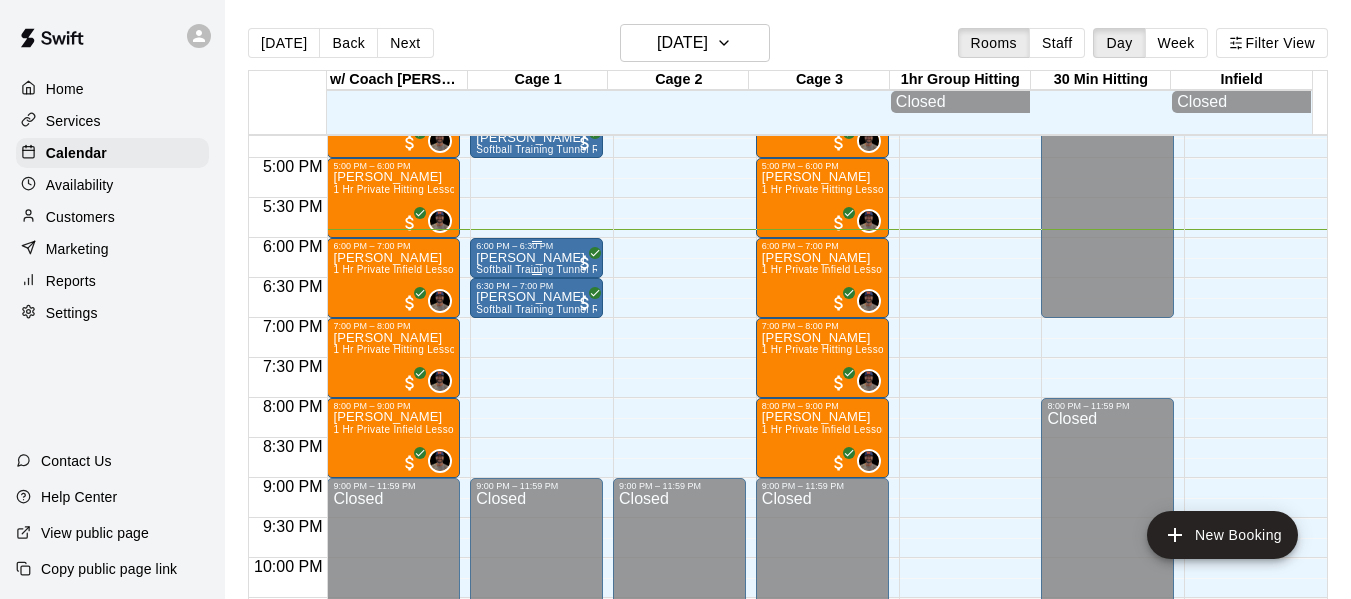 click at bounding box center (536, 242) 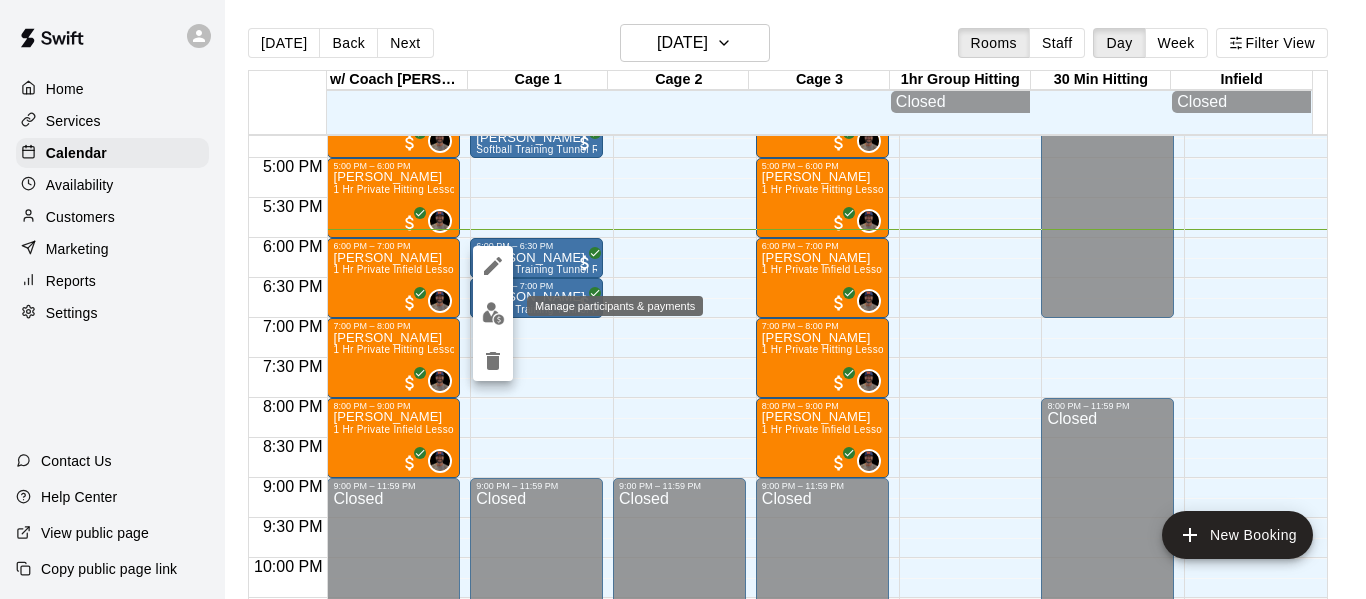 click at bounding box center (493, 313) 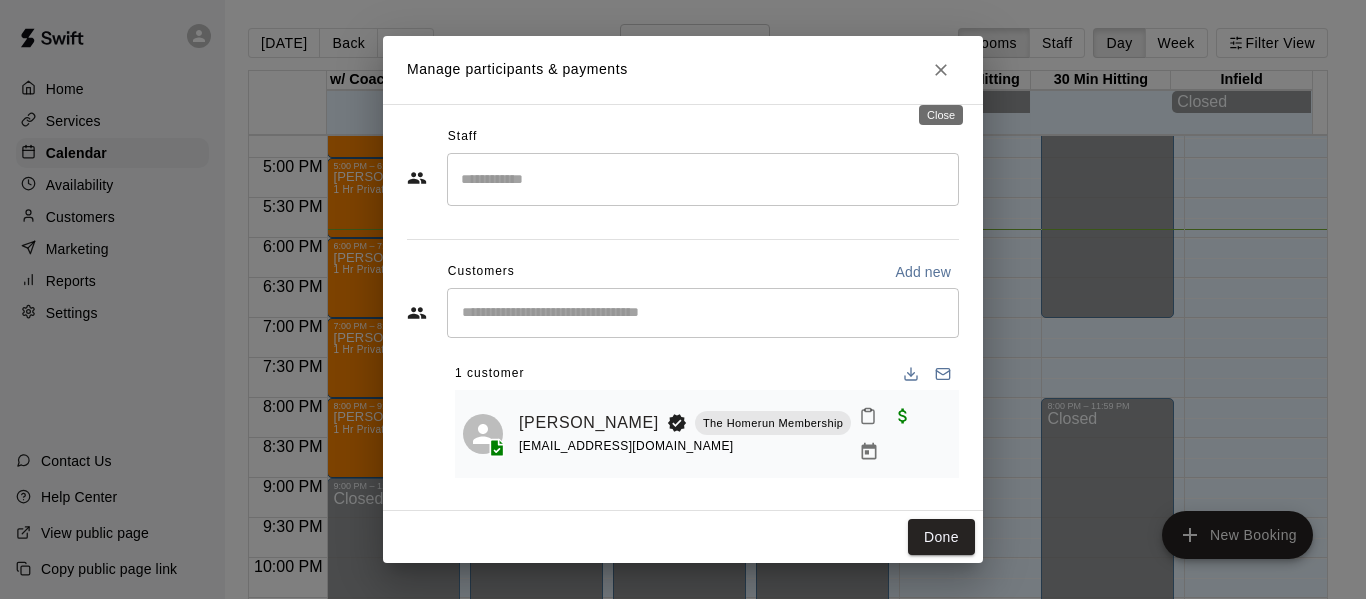 click 